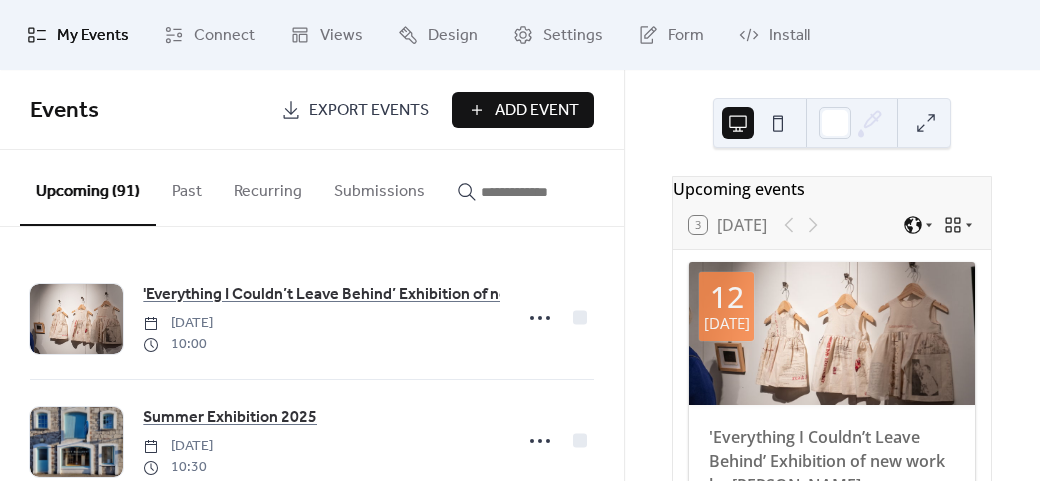 scroll, scrollTop: 0, scrollLeft: 0, axis: both 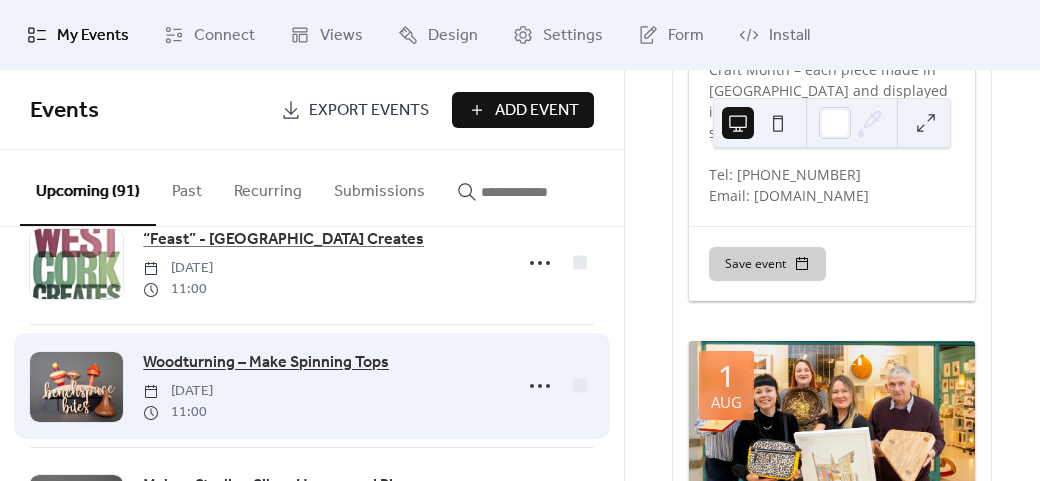click on "Woodturning – Make Spinning Tops" at bounding box center [266, 363] 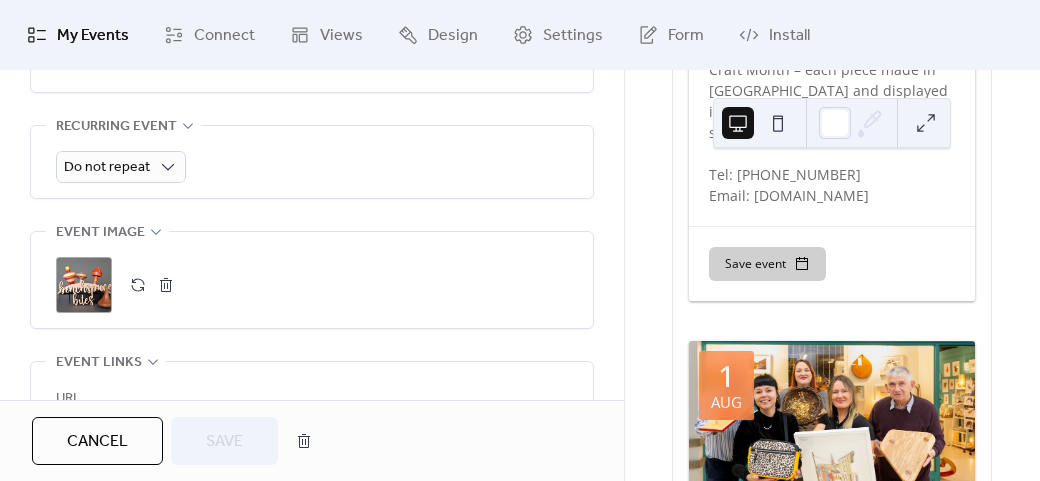 scroll, scrollTop: 1200, scrollLeft: 0, axis: vertical 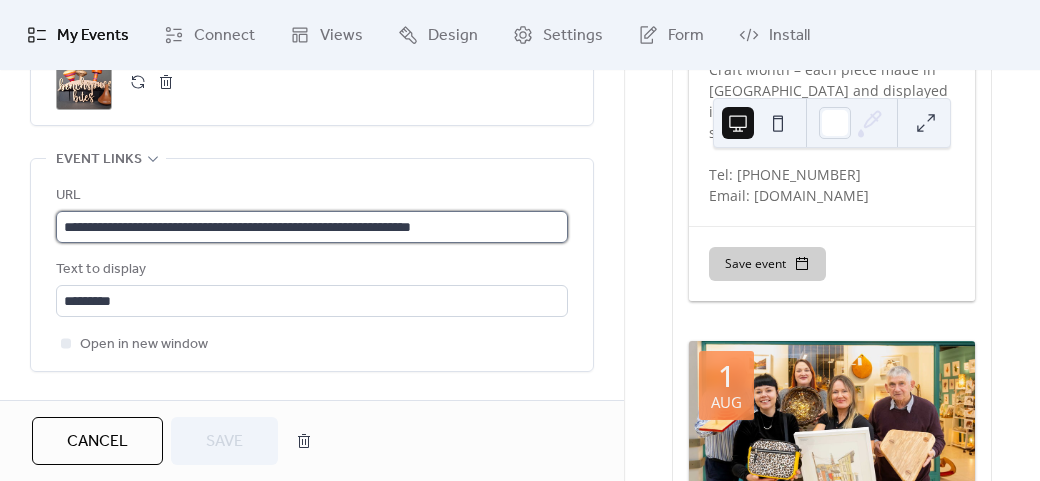 click on "**********" at bounding box center (312, 227) 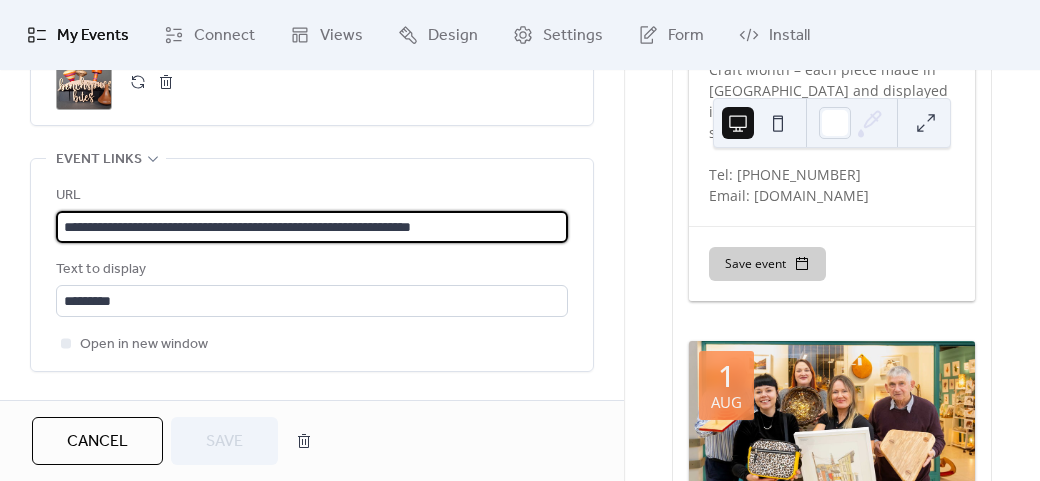 click on "**********" at bounding box center (312, 227) 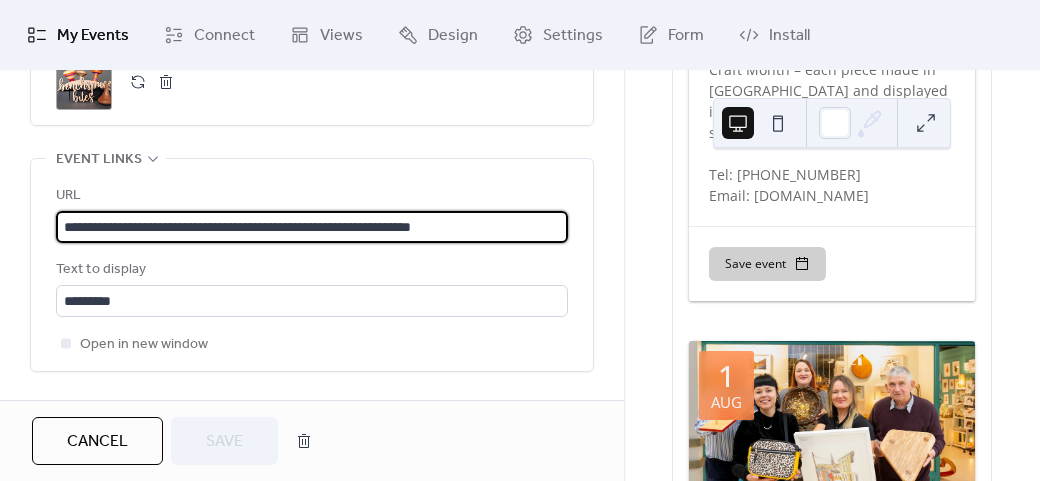 drag, startPoint x: 111, startPoint y: 222, endPoint x: 593, endPoint y: 216, distance: 482.03735 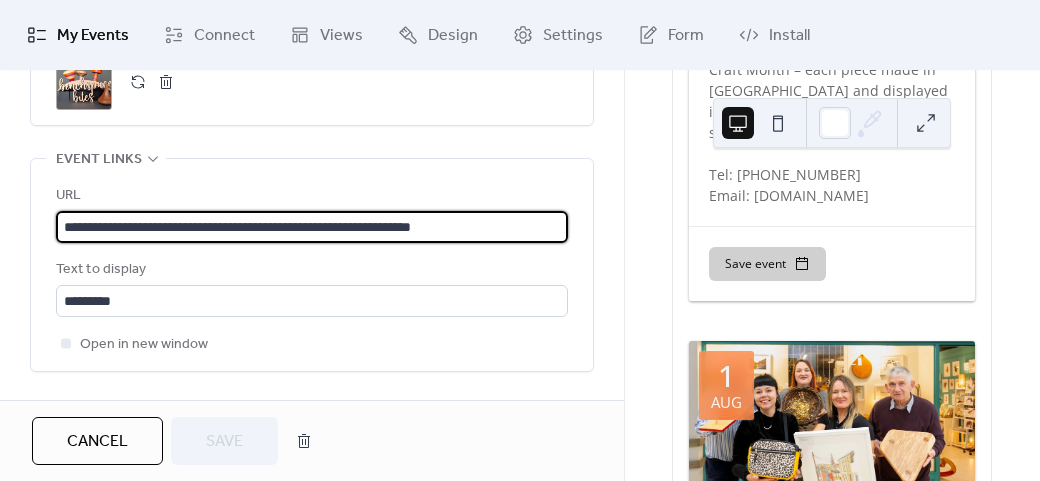 click on "**********" at bounding box center [312, 227] 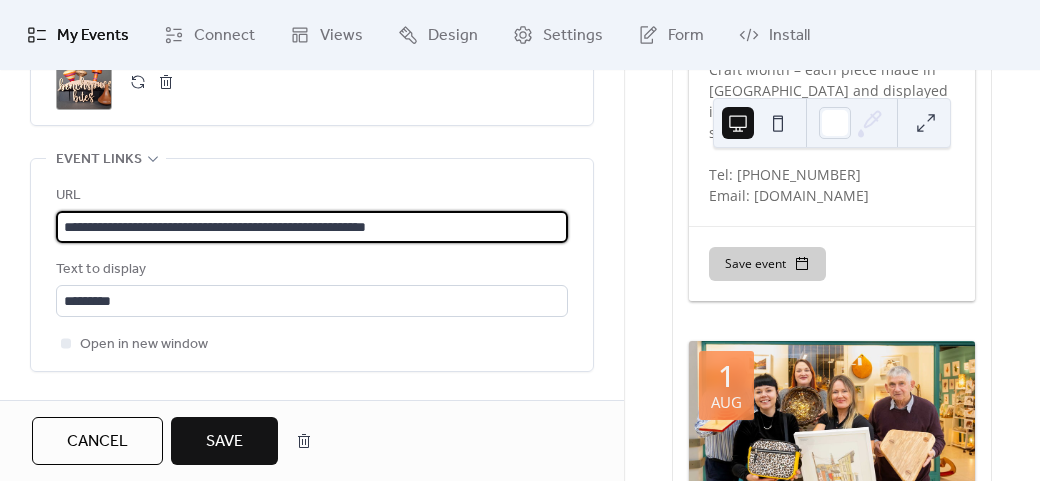 type on "**********" 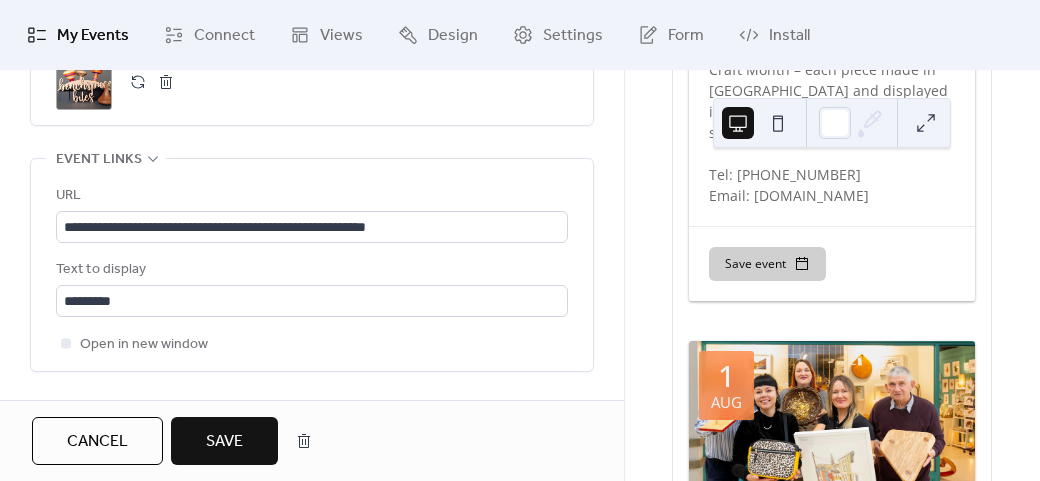 click on "Save" at bounding box center (224, 442) 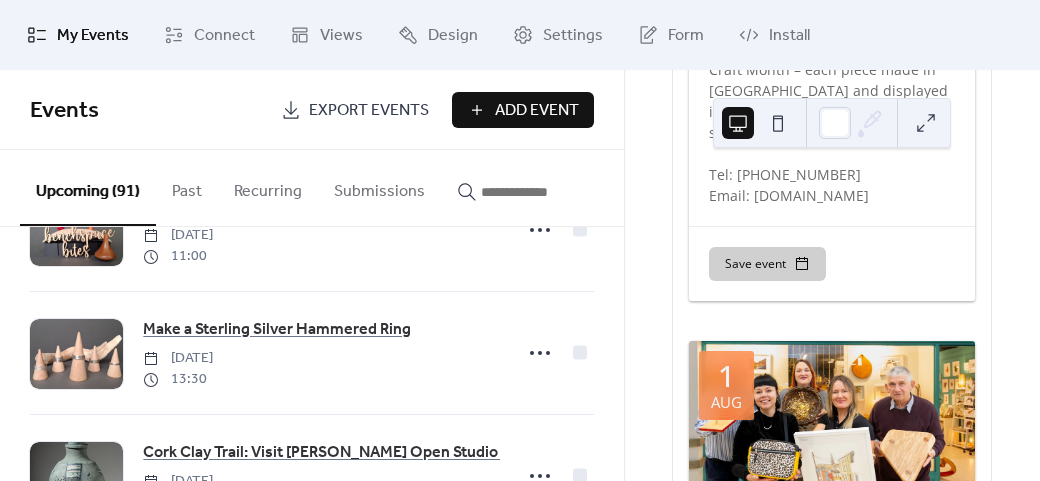 scroll, scrollTop: 2100, scrollLeft: 0, axis: vertical 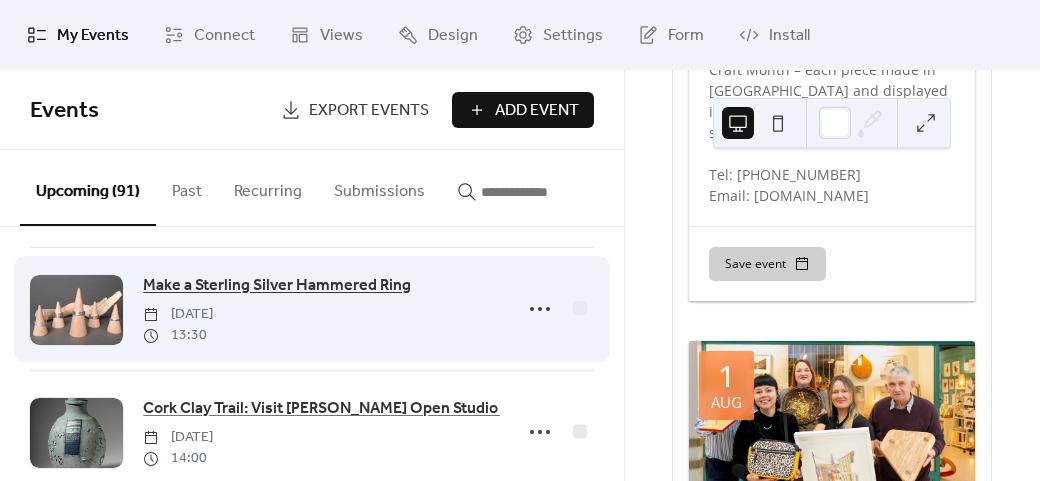 click on "Make a Sterling Silver Hammered Ring" at bounding box center (277, 286) 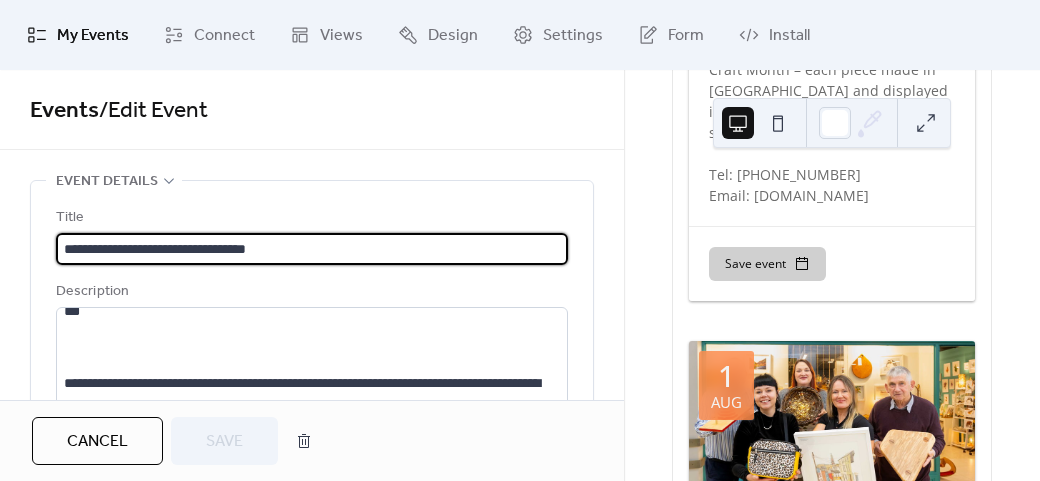 scroll, scrollTop: 100, scrollLeft: 0, axis: vertical 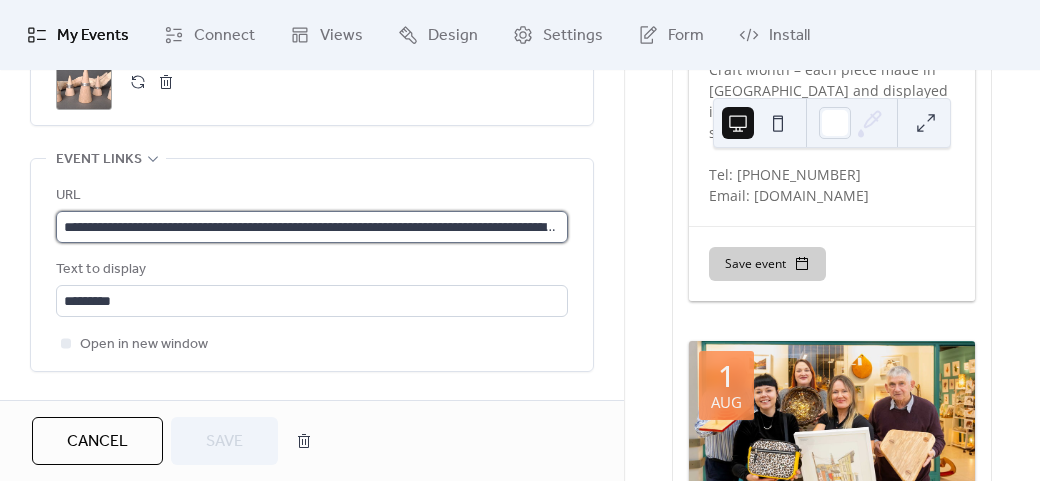 click on "**********" at bounding box center (312, 227) 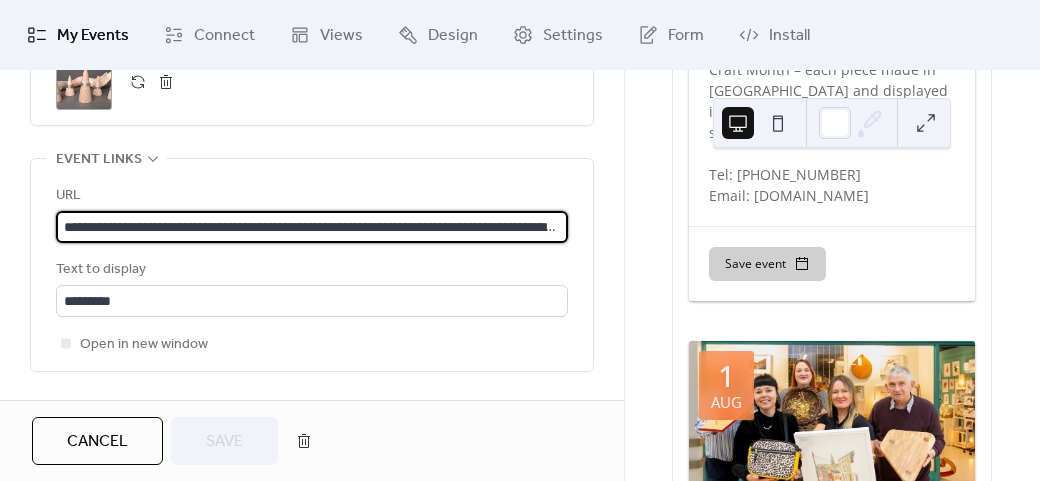 drag, startPoint x: 108, startPoint y: 223, endPoint x: 0, endPoint y: 224, distance: 108.00463 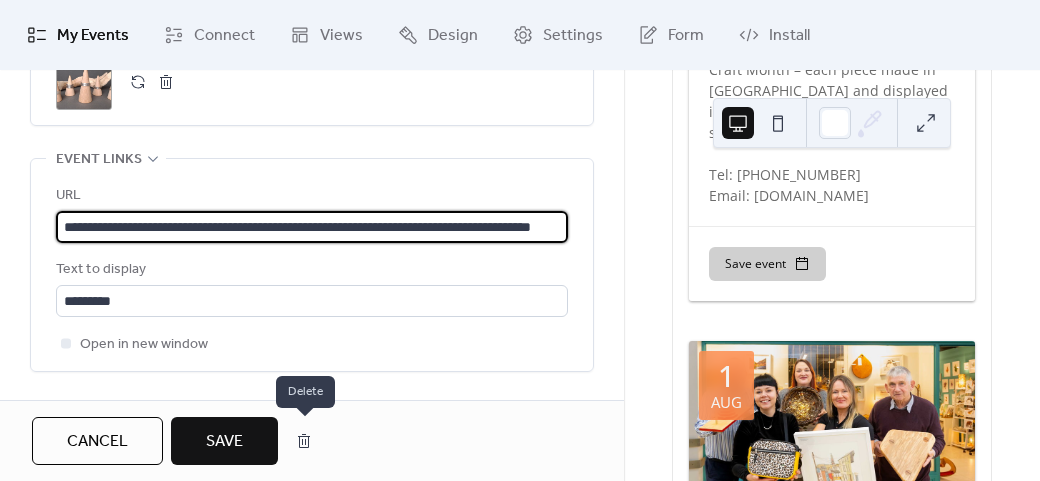 type on "**********" 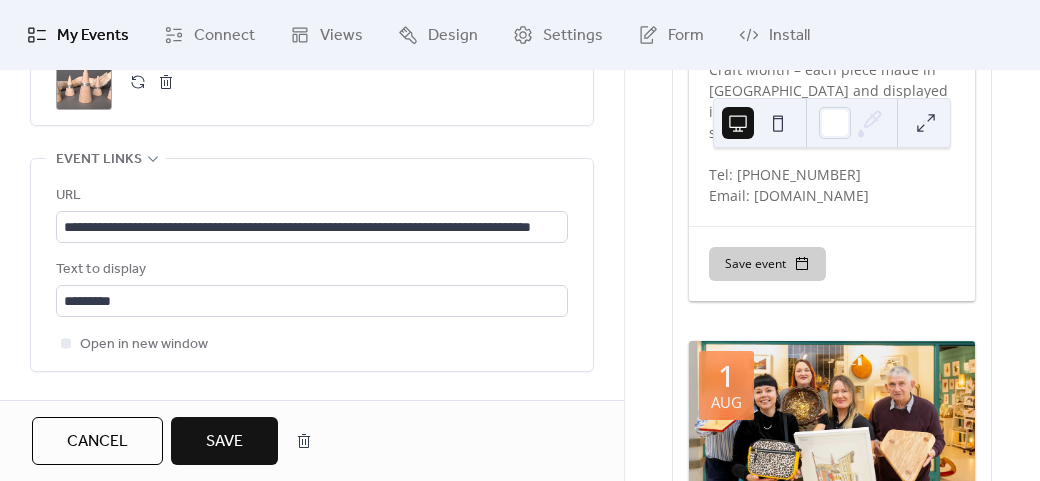 click on "Save" at bounding box center (224, 441) 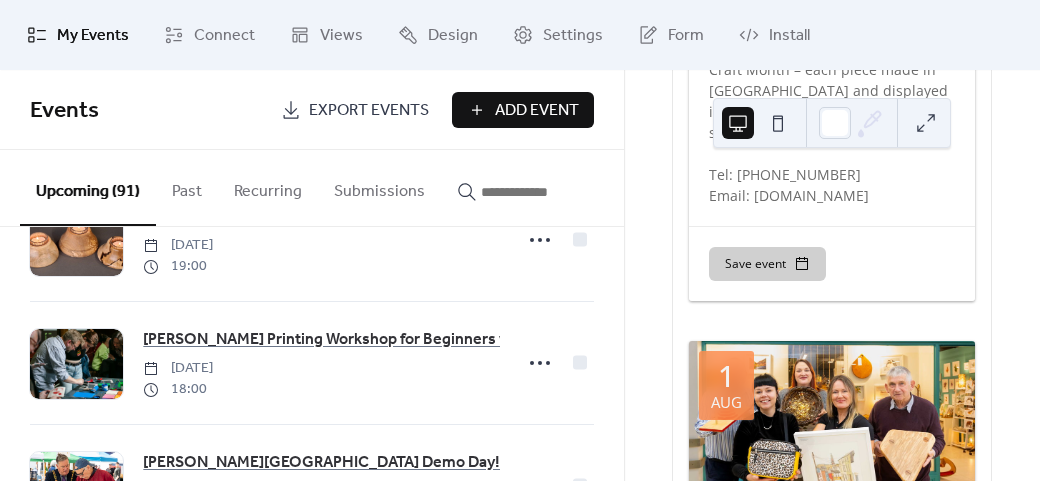 scroll, scrollTop: 2700, scrollLeft: 0, axis: vertical 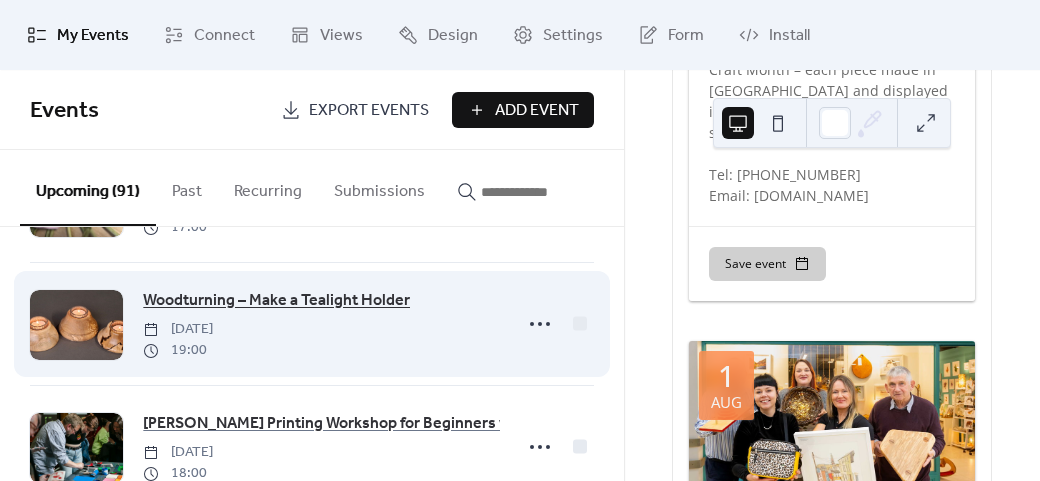 click on "Woodturning – Make a Tealight Holder" at bounding box center [276, 301] 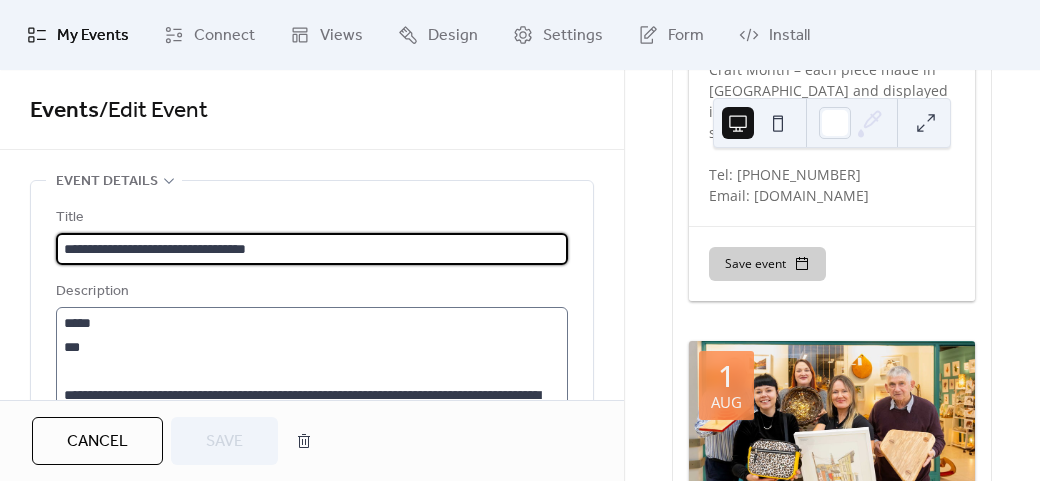 scroll, scrollTop: 48, scrollLeft: 0, axis: vertical 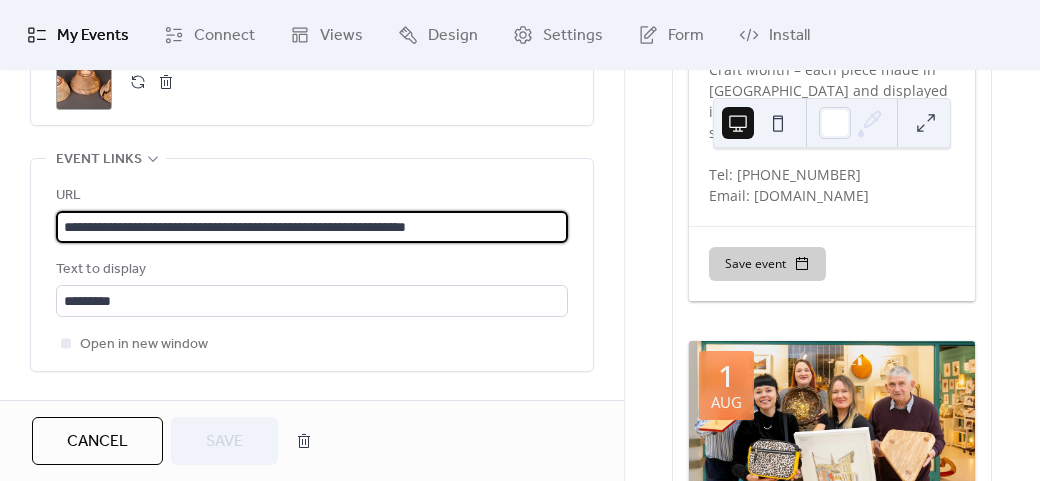 click on "**********" at bounding box center (312, 227) 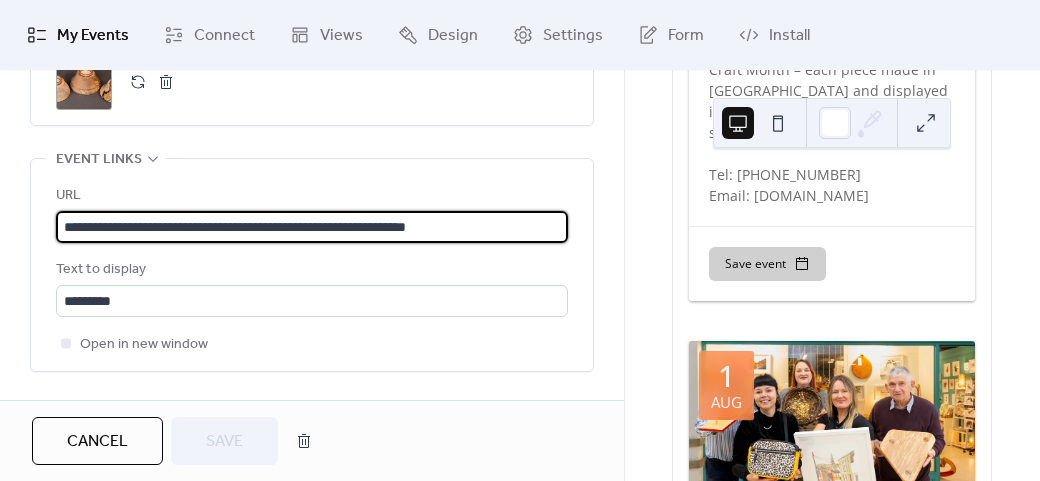 drag, startPoint x: 107, startPoint y: 223, endPoint x: 25, endPoint y: 232, distance: 82.492424 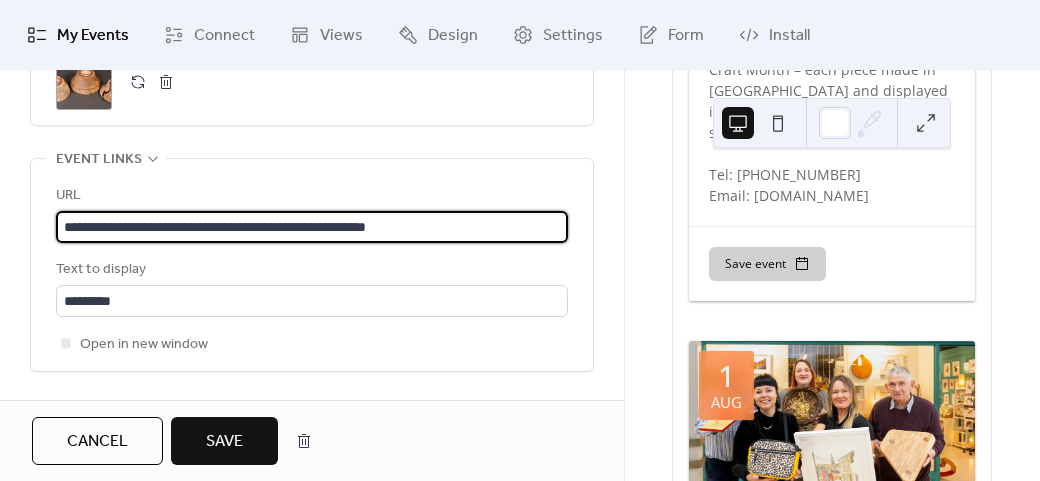 type on "**********" 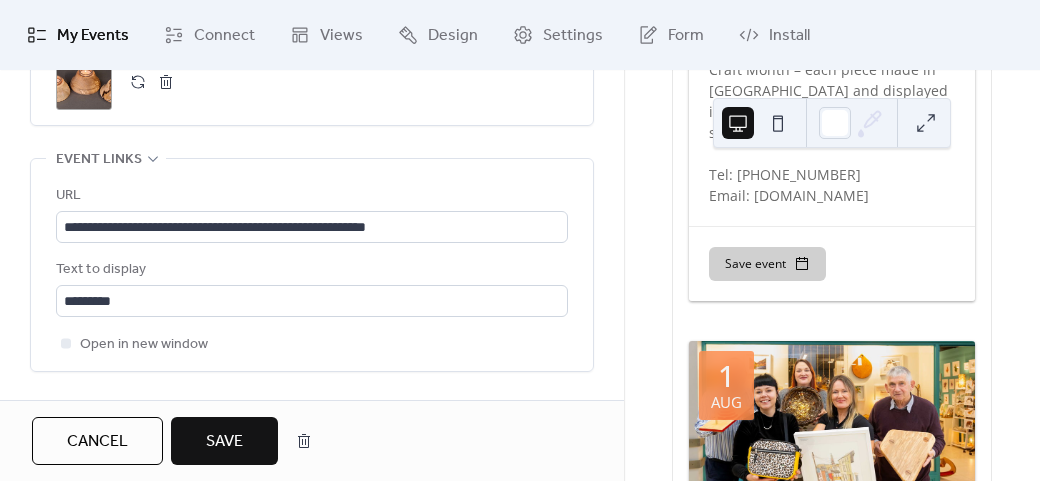 click on "Save" at bounding box center [224, 441] 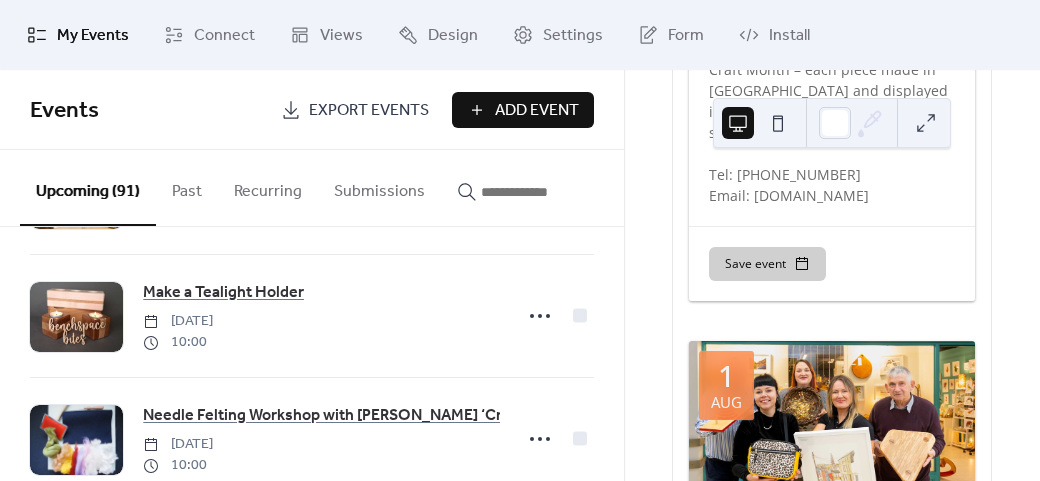 scroll, scrollTop: 3100, scrollLeft: 0, axis: vertical 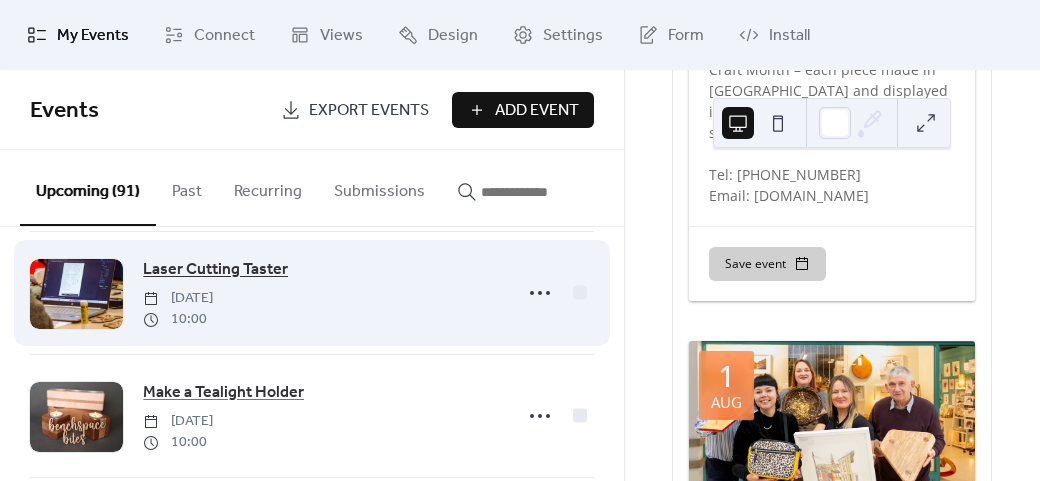 click on "Laser Cutting Taster" at bounding box center (215, 270) 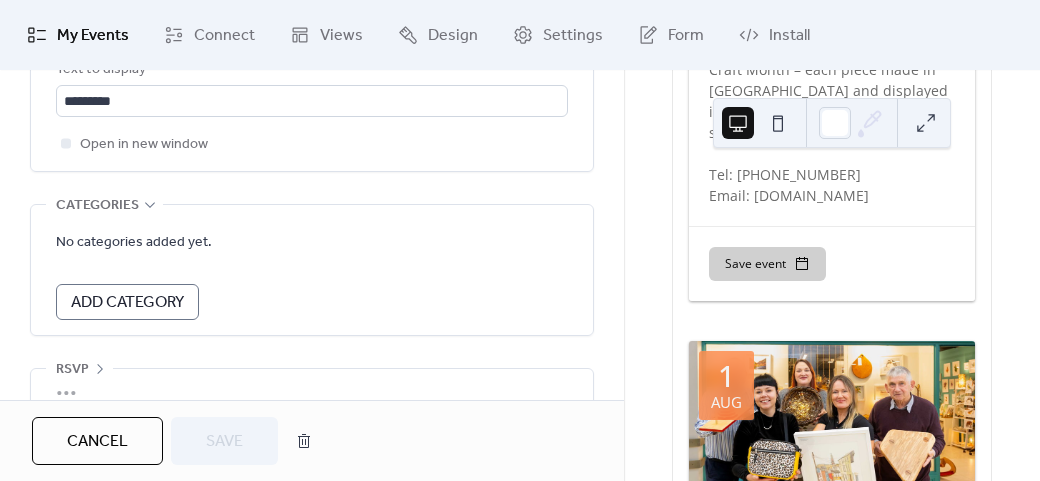 scroll, scrollTop: 1200, scrollLeft: 0, axis: vertical 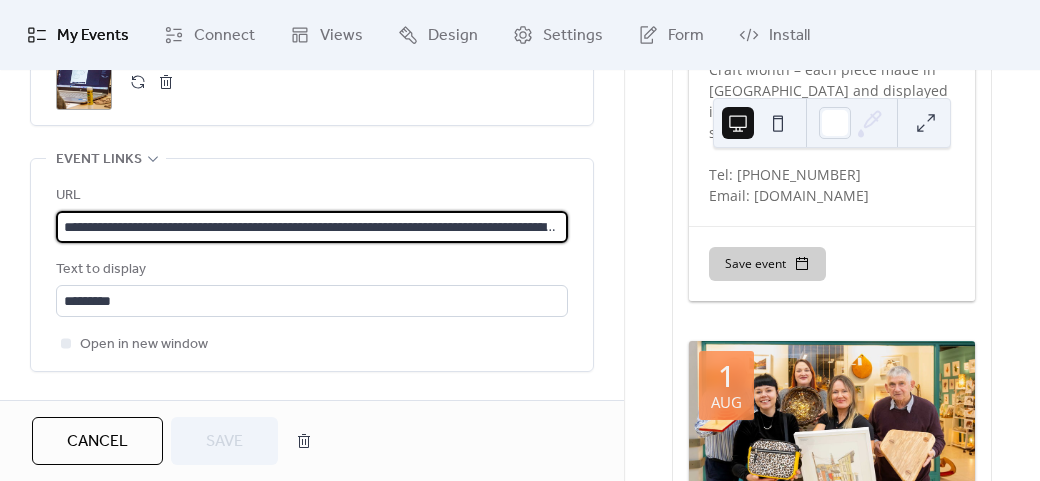 drag, startPoint x: 108, startPoint y: 222, endPoint x: 0, endPoint y: 222, distance: 108 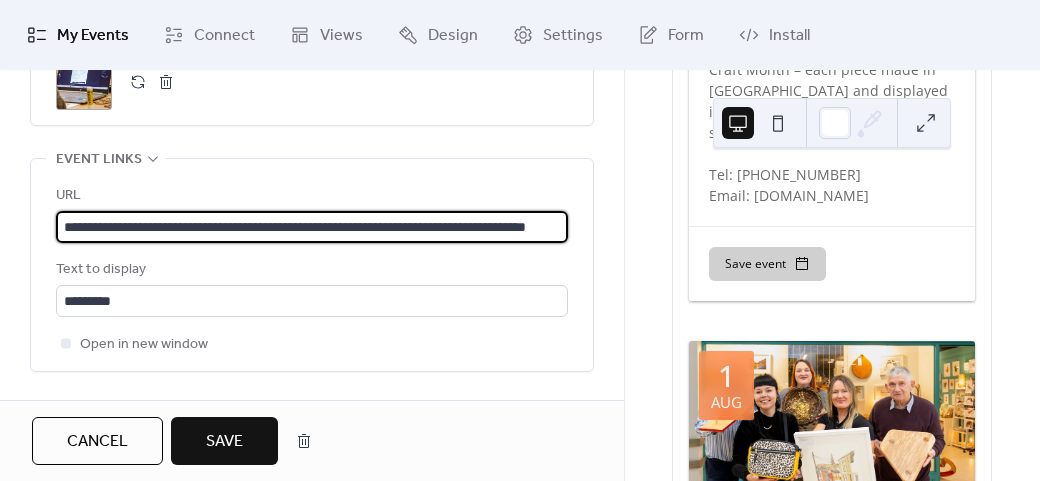 type on "**********" 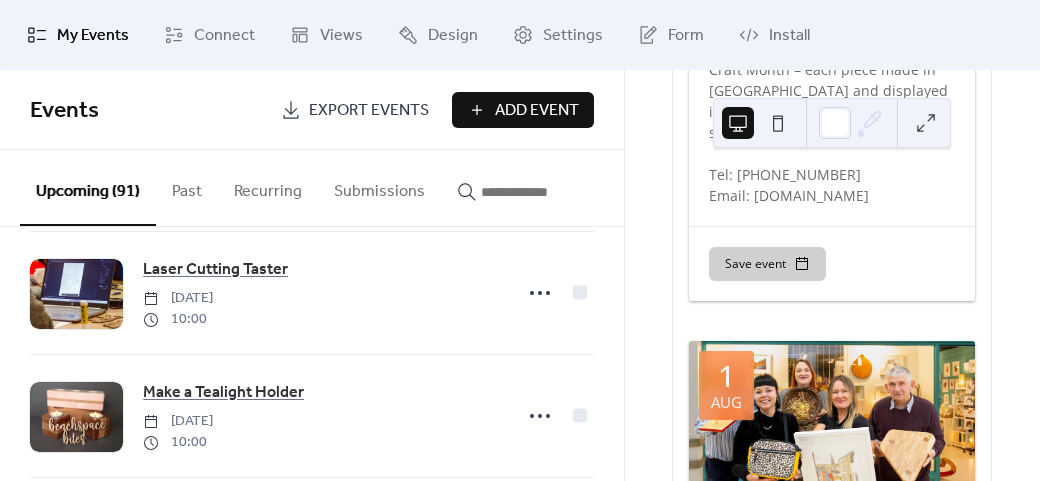 scroll, scrollTop: 3200, scrollLeft: 0, axis: vertical 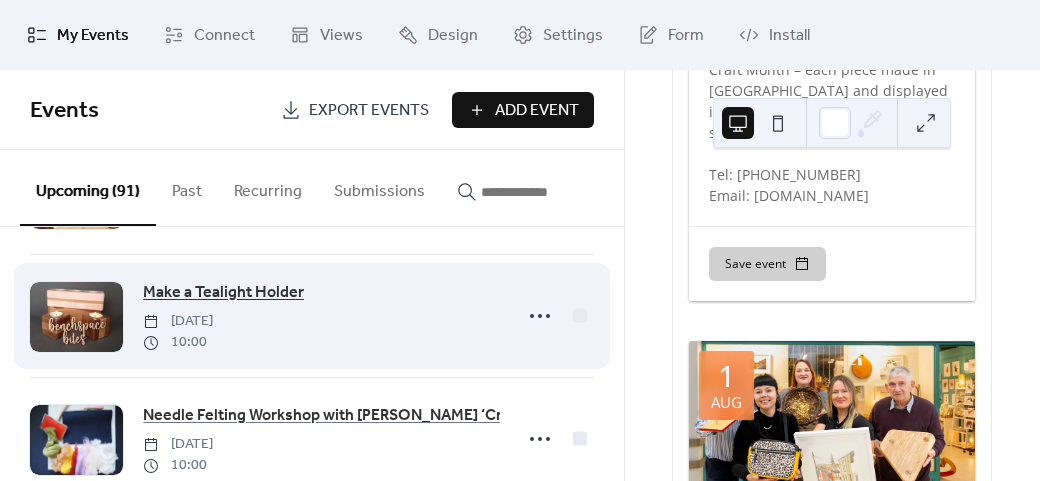click on "Make a Tealight Holder" at bounding box center (223, 293) 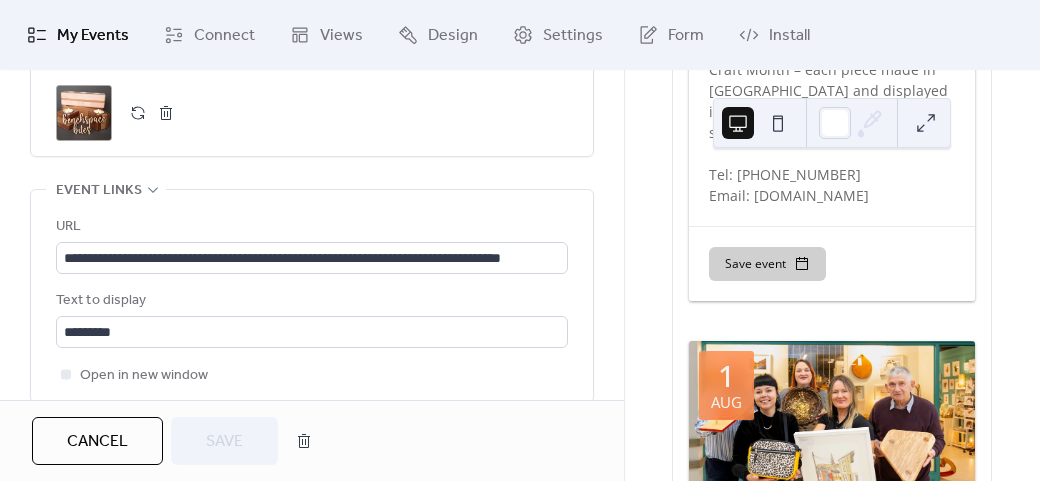 scroll, scrollTop: 1200, scrollLeft: 0, axis: vertical 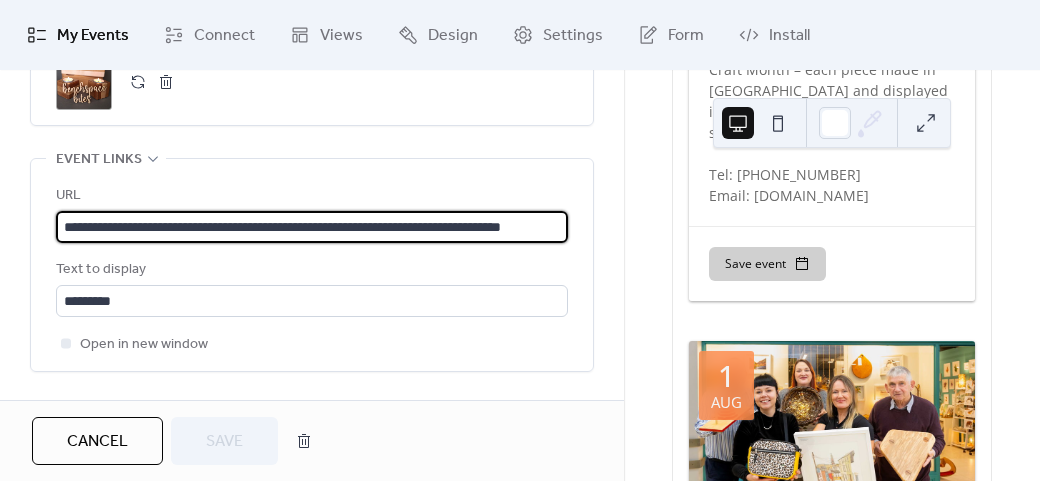 drag, startPoint x: 109, startPoint y: 225, endPoint x: 0, endPoint y: 213, distance: 109.65856 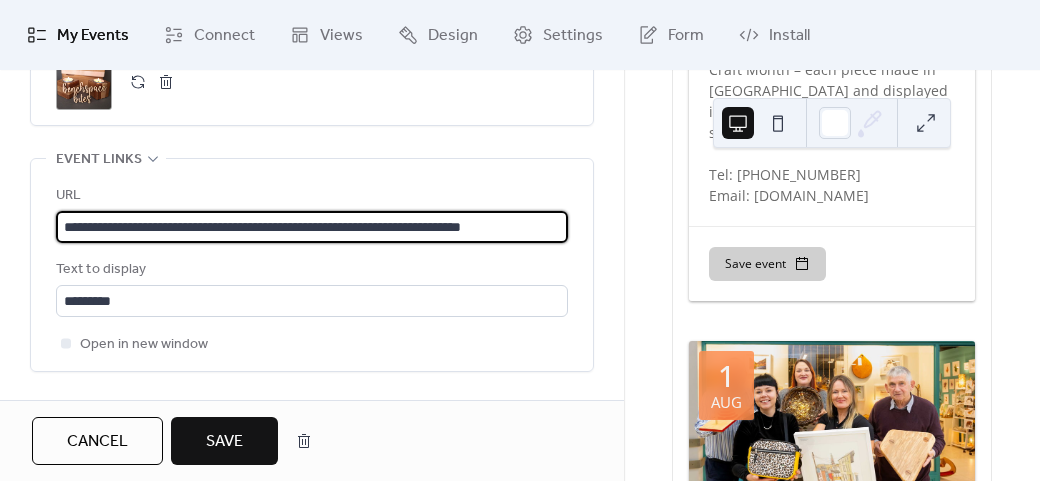 type on "**********" 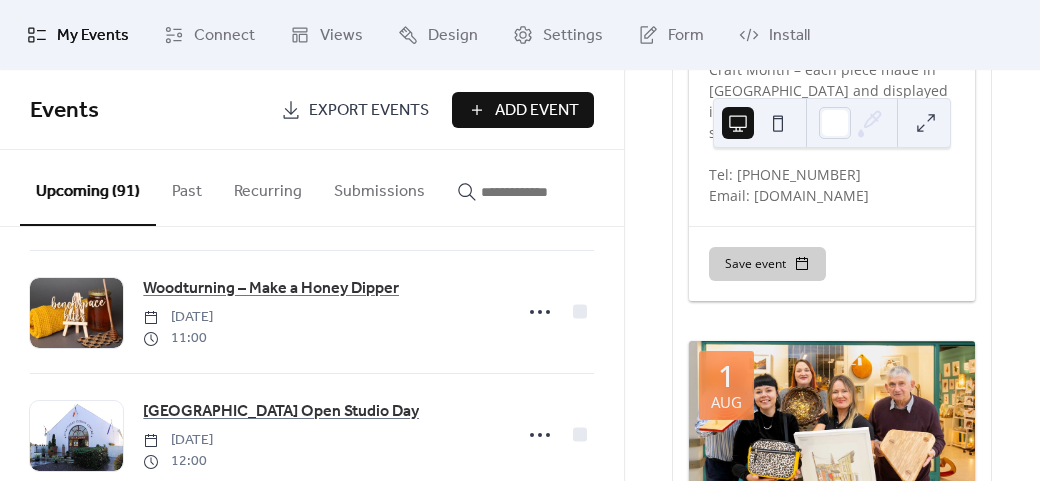 scroll, scrollTop: 3700, scrollLeft: 0, axis: vertical 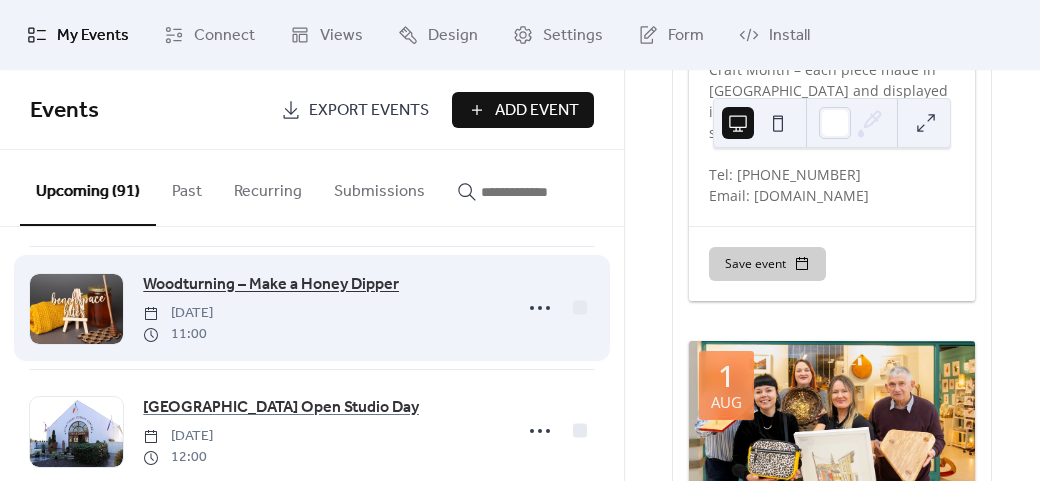 click on "Woodturning – Make a Honey Dipper" at bounding box center [271, 285] 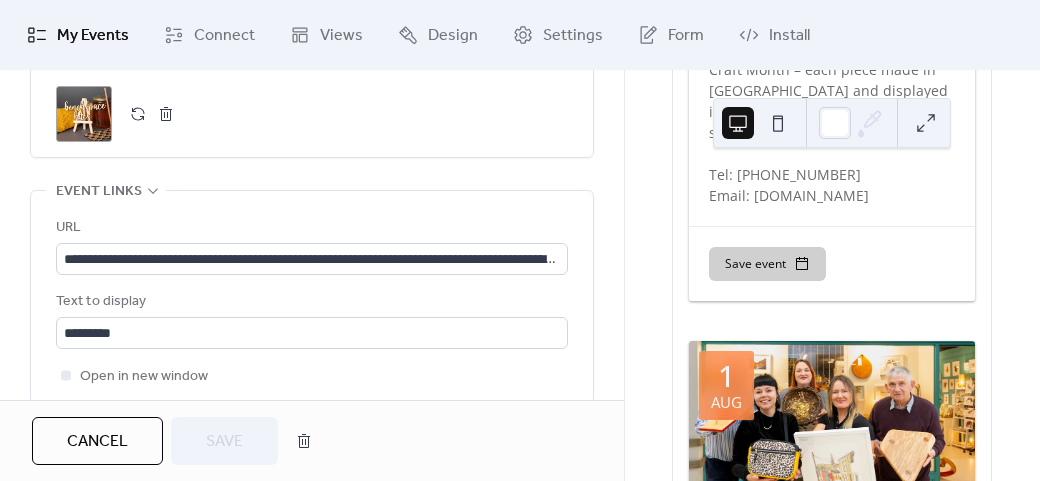 scroll, scrollTop: 1200, scrollLeft: 0, axis: vertical 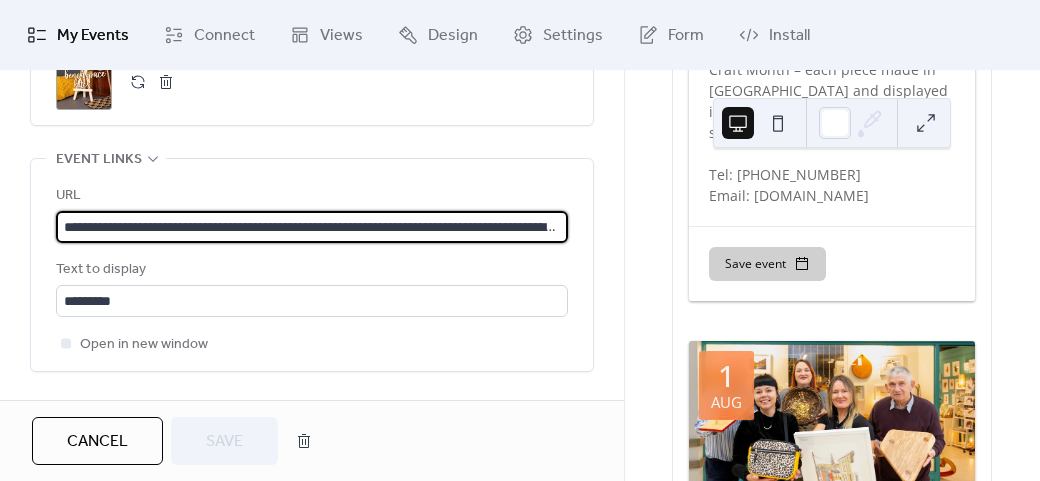 drag, startPoint x: 107, startPoint y: 223, endPoint x: 50, endPoint y: 224, distance: 57.00877 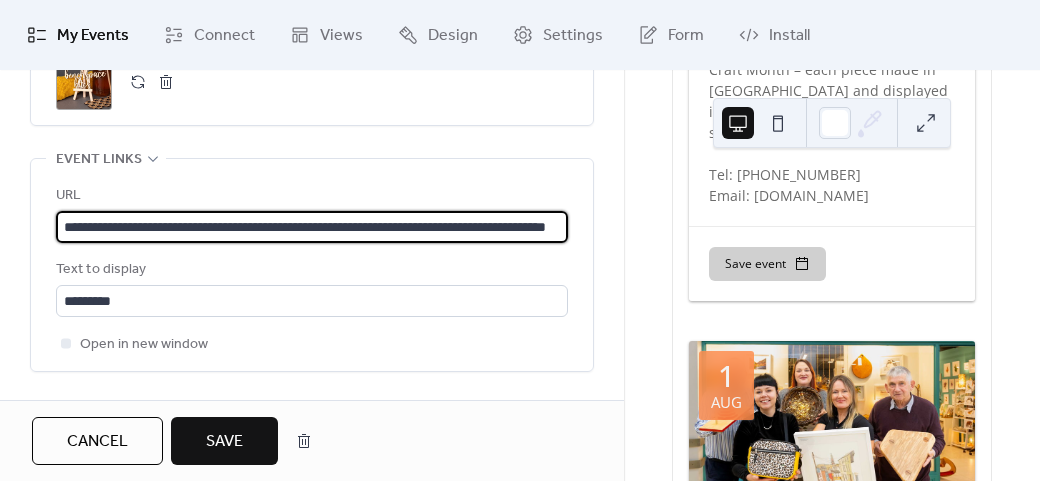 type on "**********" 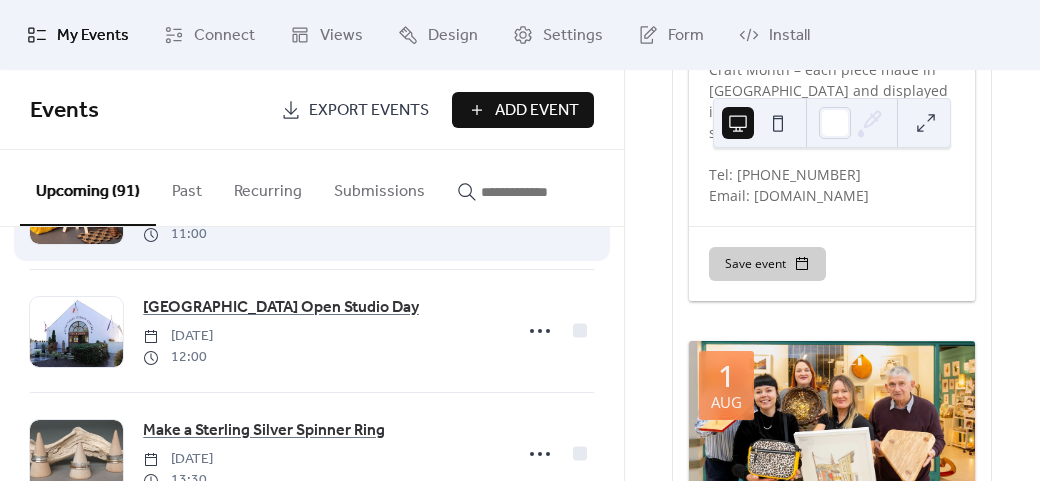 scroll, scrollTop: 4000, scrollLeft: 0, axis: vertical 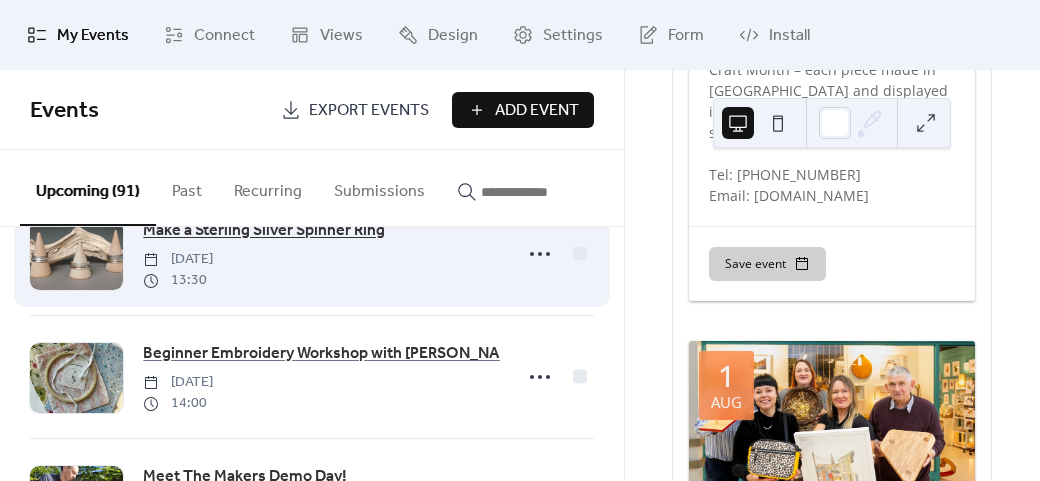 click on "Make a Sterling Silver Spinner Ring" at bounding box center [264, 231] 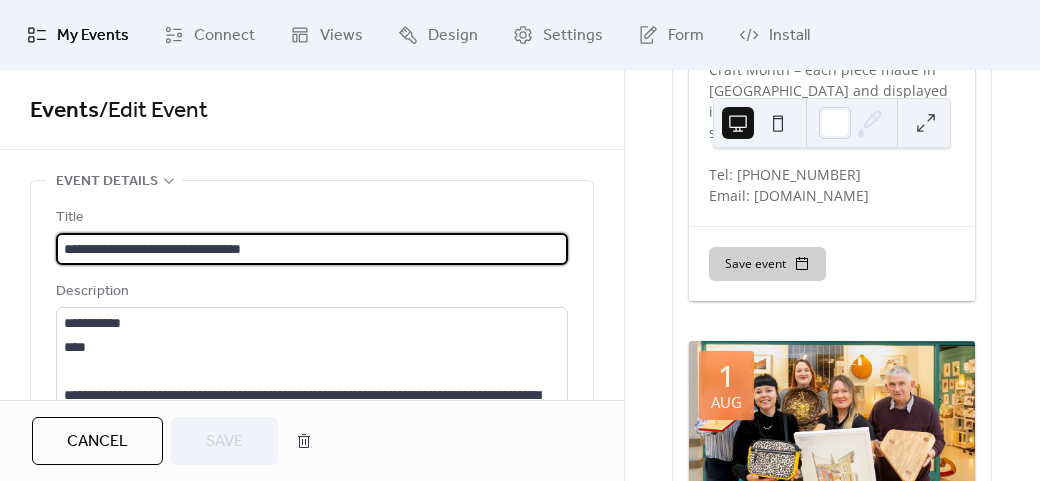 scroll, scrollTop: 72, scrollLeft: 0, axis: vertical 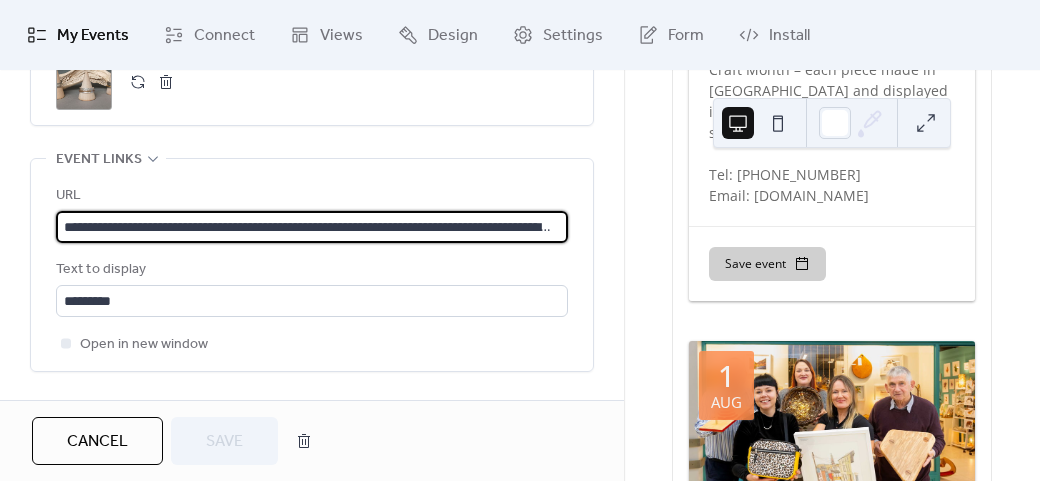 drag, startPoint x: 106, startPoint y: 225, endPoint x: 2, endPoint y: 232, distance: 104.23531 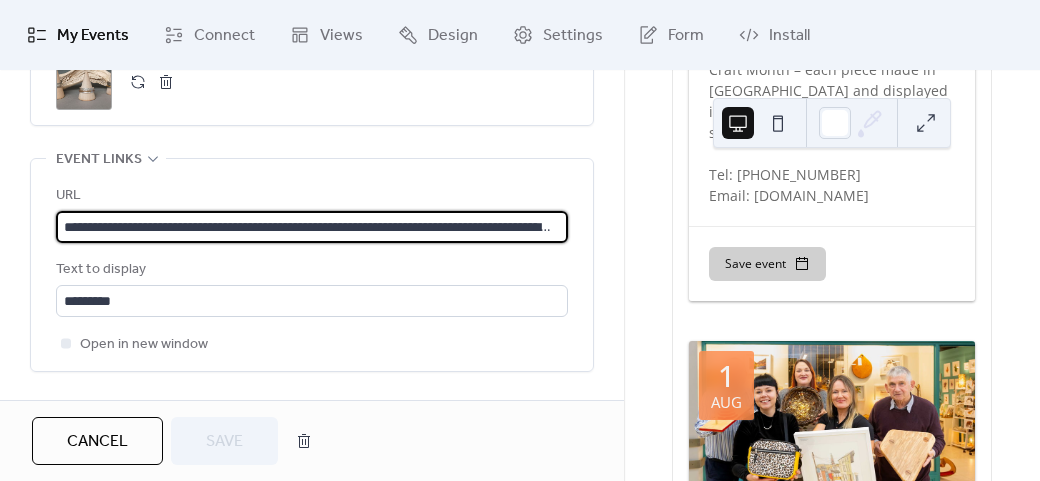 scroll, scrollTop: 0, scrollLeft: 0, axis: both 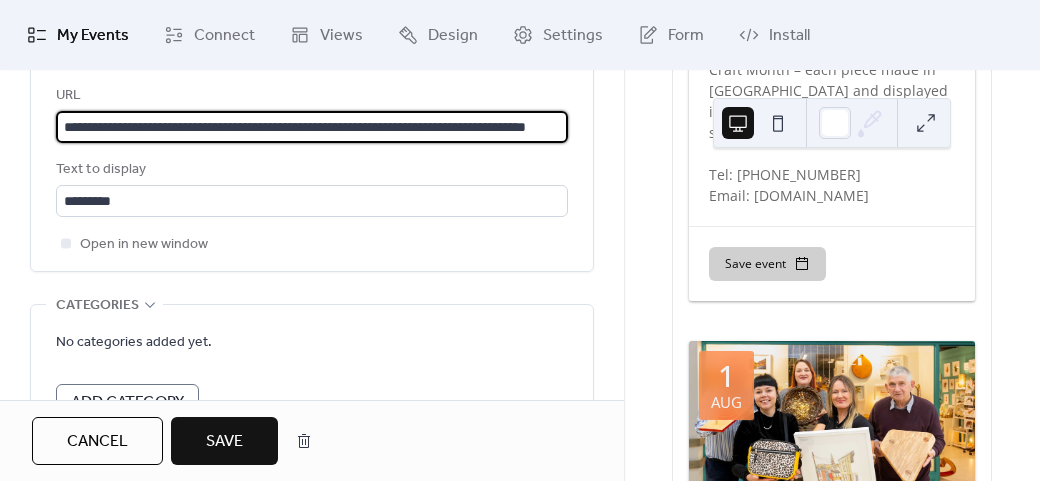 type on "**********" 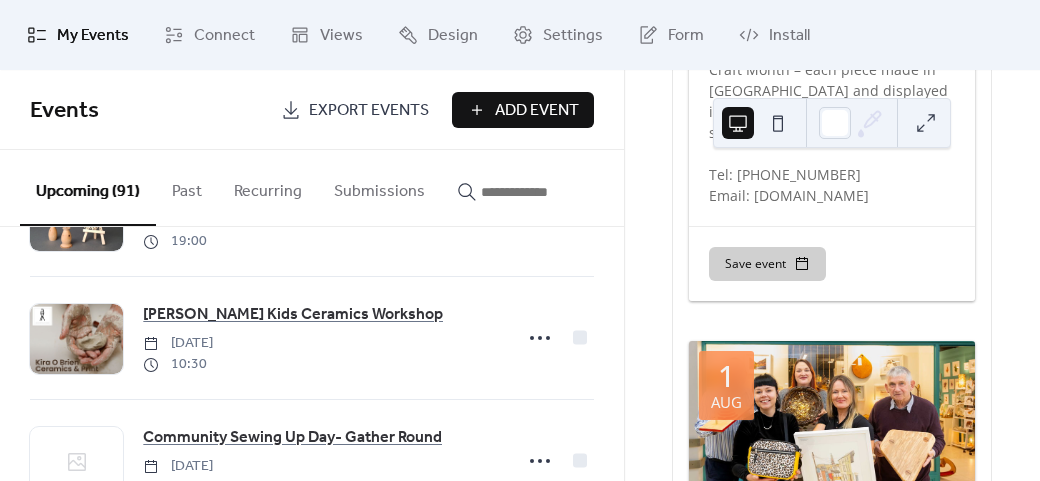 scroll, scrollTop: 4700, scrollLeft: 0, axis: vertical 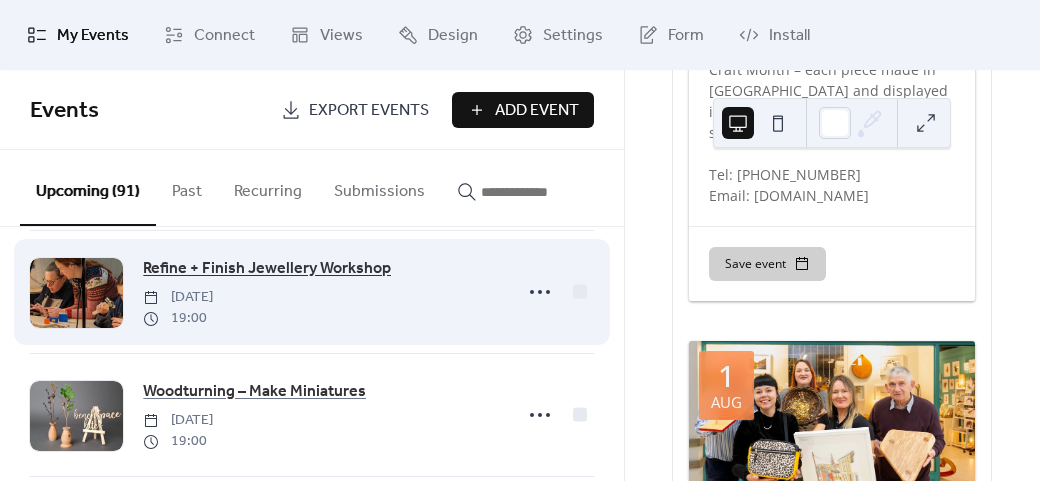 click on "Refine + Finish Jewellery Workshop" at bounding box center (267, 269) 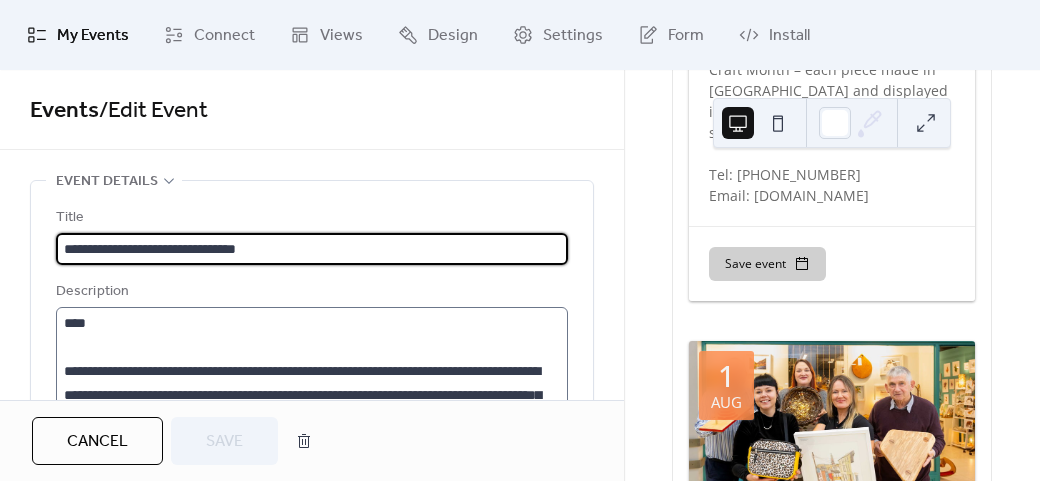 scroll, scrollTop: 120, scrollLeft: 0, axis: vertical 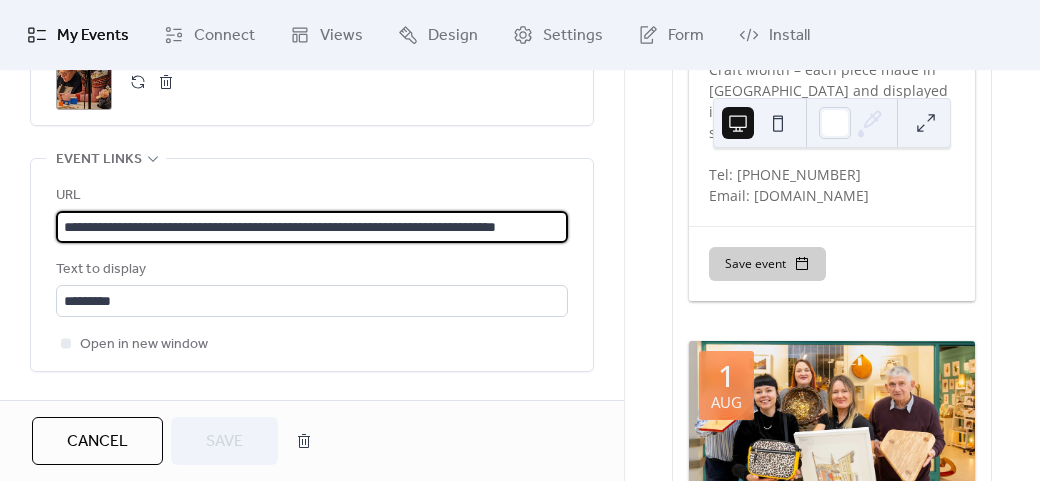 drag, startPoint x: 110, startPoint y: 217, endPoint x: 30, endPoint y: 215, distance: 80.024994 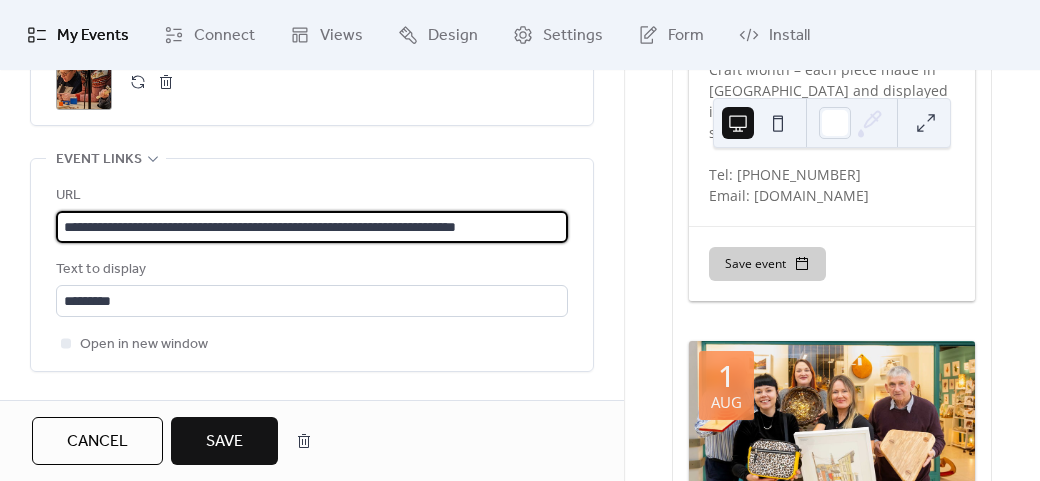 type on "**********" 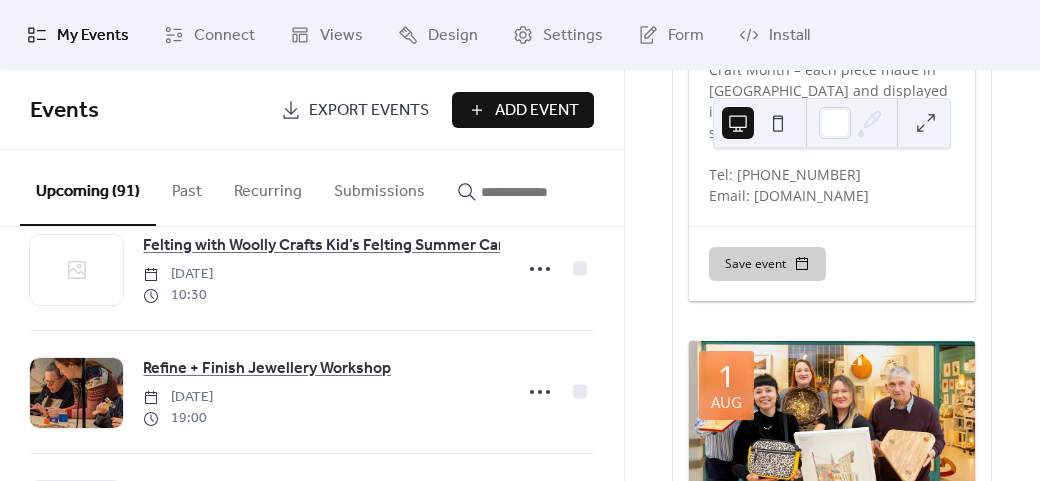 scroll, scrollTop: 4800, scrollLeft: 0, axis: vertical 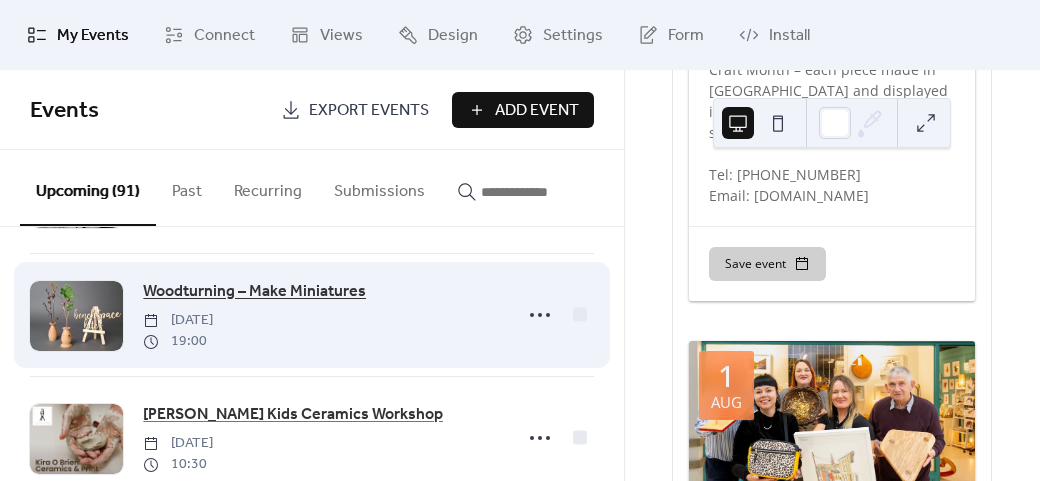 click on "Woodturning – Make Miniatures" at bounding box center [254, 292] 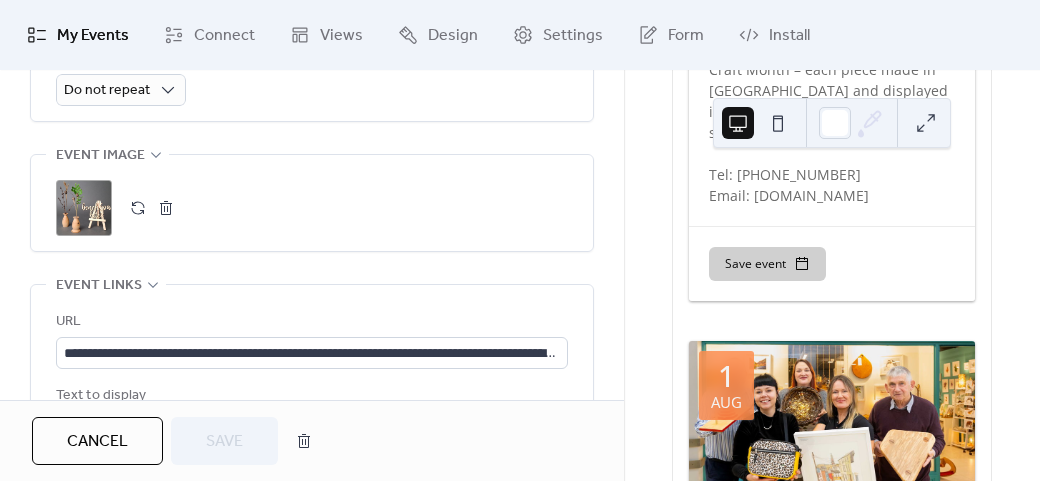 scroll, scrollTop: 1200, scrollLeft: 0, axis: vertical 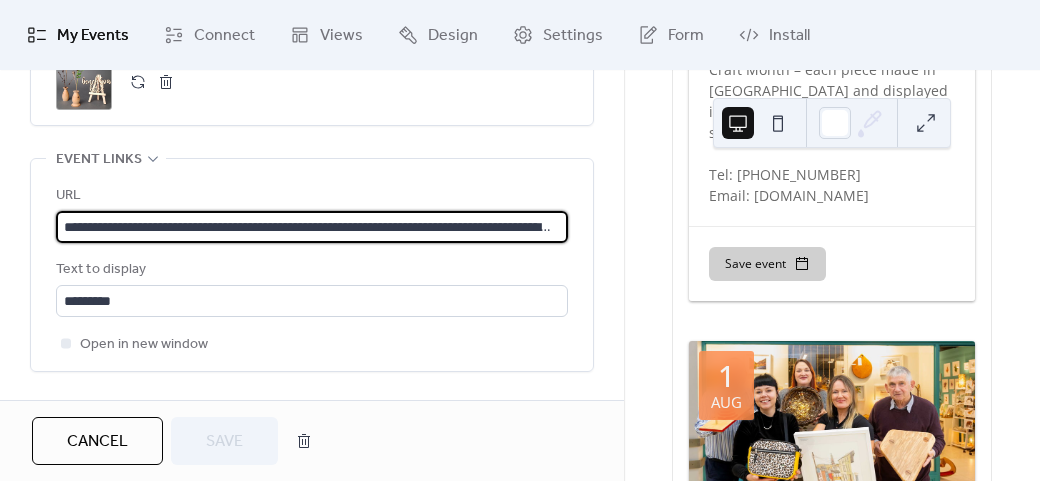 drag, startPoint x: 107, startPoint y: 222, endPoint x: -10, endPoint y: 232, distance: 117.426575 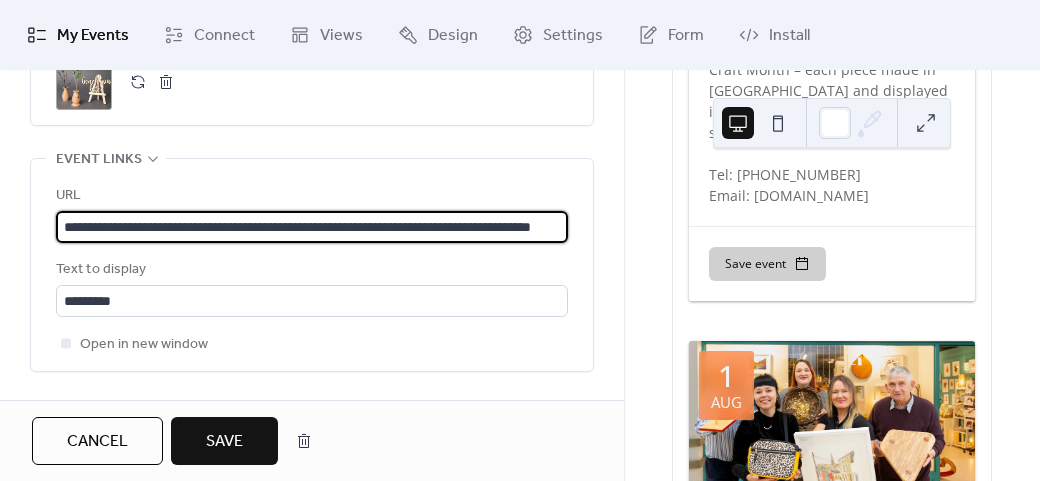 type on "**********" 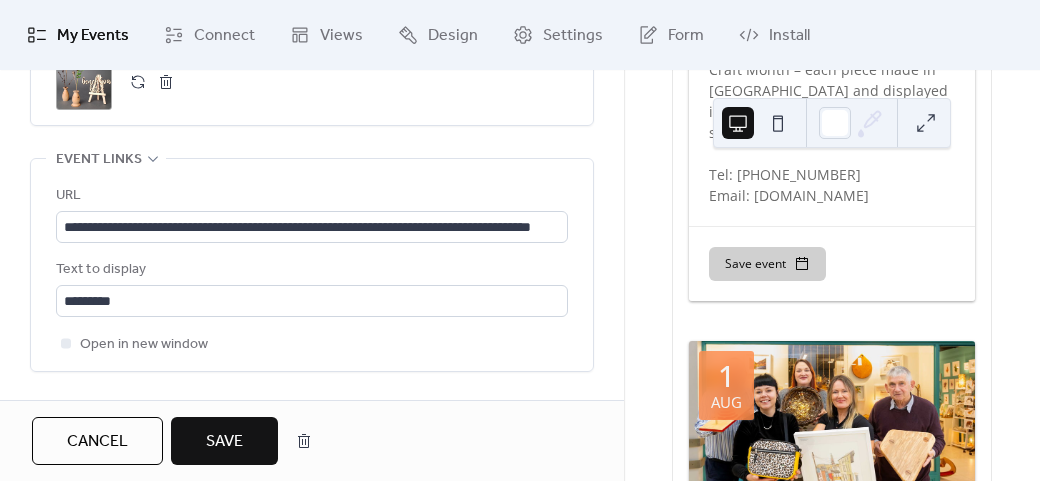 scroll, scrollTop: 0, scrollLeft: 0, axis: both 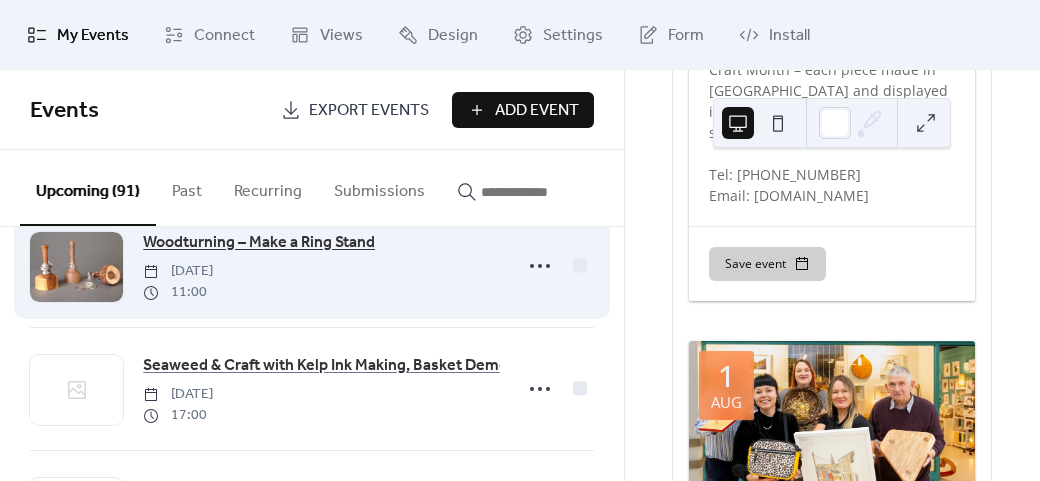 click on "Woodturning – Make a Ring Stand" at bounding box center (259, 243) 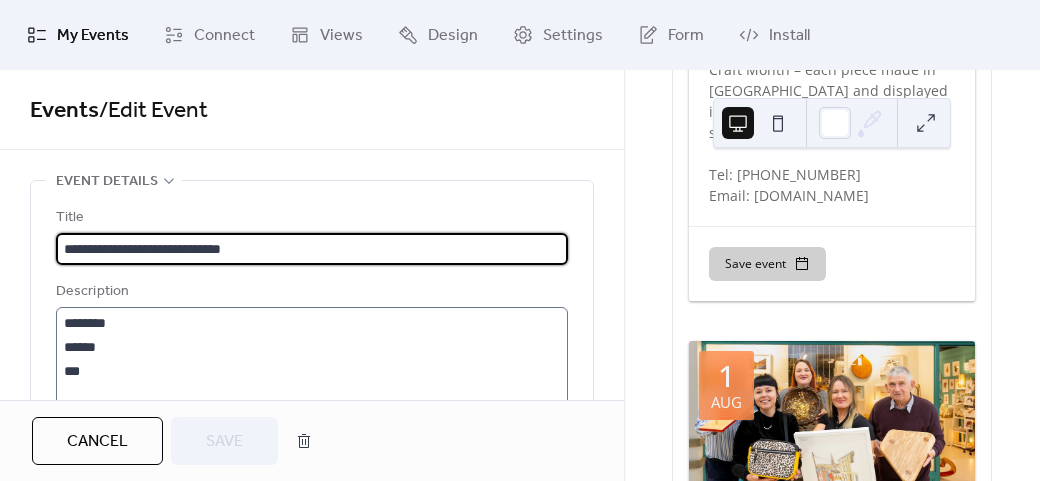 scroll, scrollTop: 48, scrollLeft: 0, axis: vertical 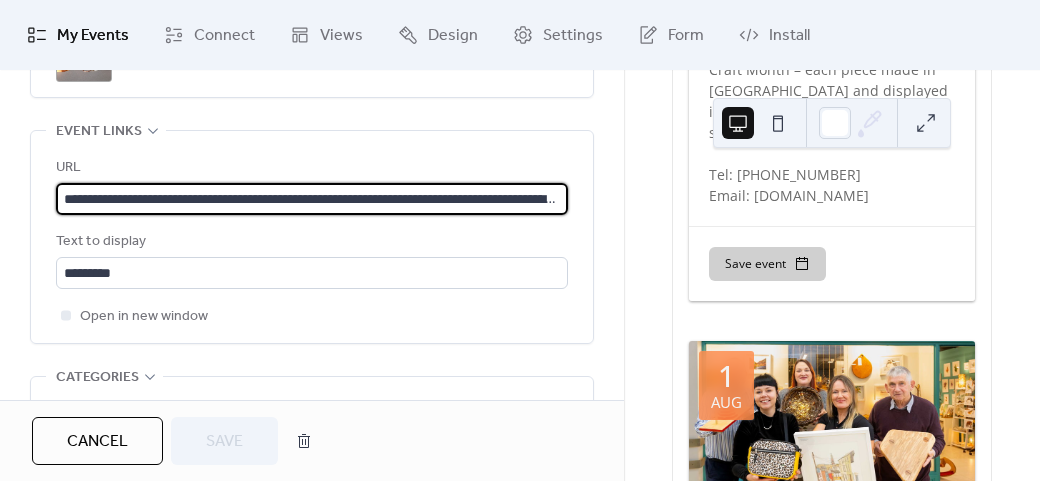 drag, startPoint x: 108, startPoint y: 192, endPoint x: 20, endPoint y: 189, distance: 88.051125 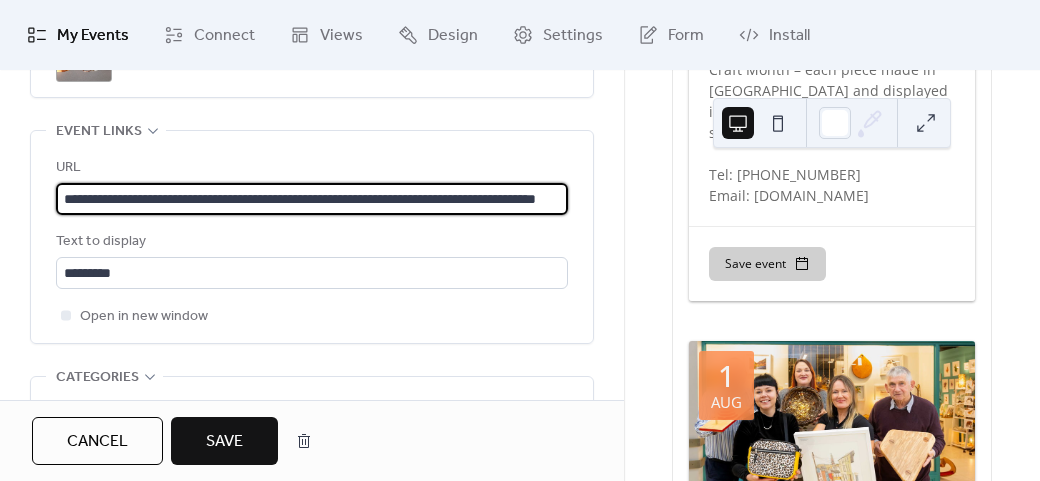 type on "**********" 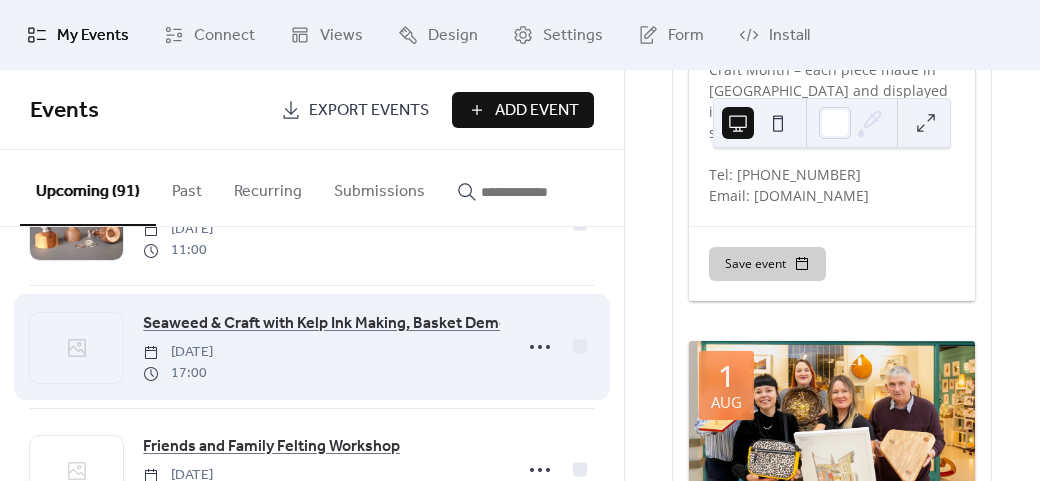 scroll, scrollTop: 9400, scrollLeft: 0, axis: vertical 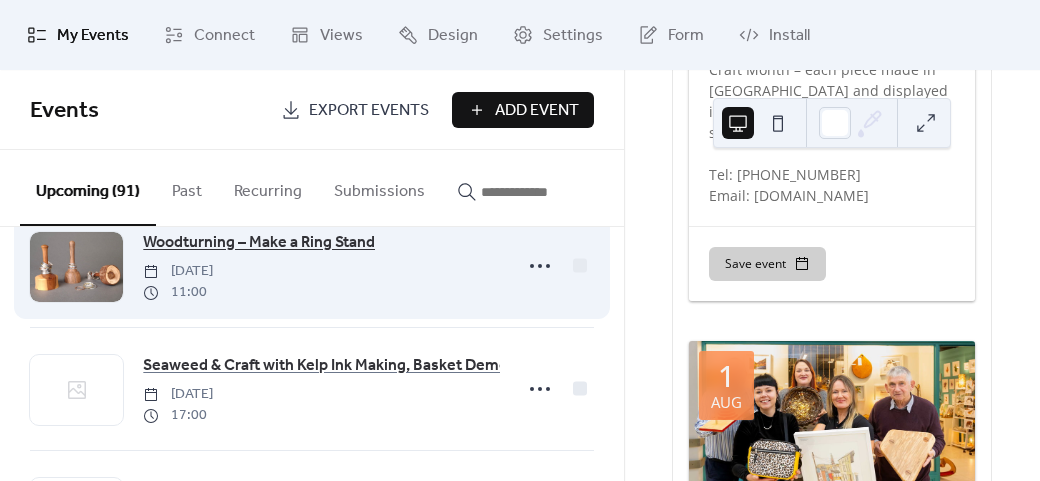 click on "Woodturning – Make a Ring Stand" at bounding box center [259, 243] 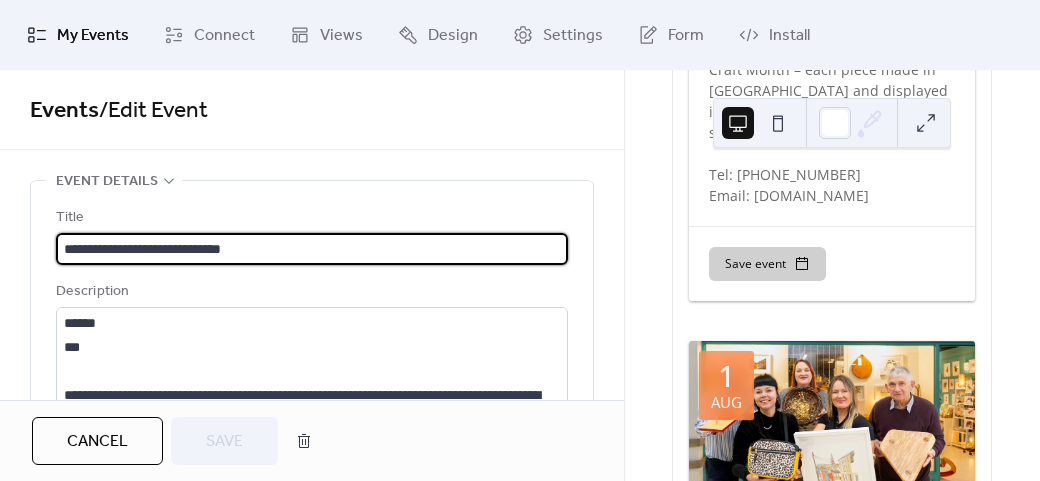 scroll, scrollTop: 48, scrollLeft: 0, axis: vertical 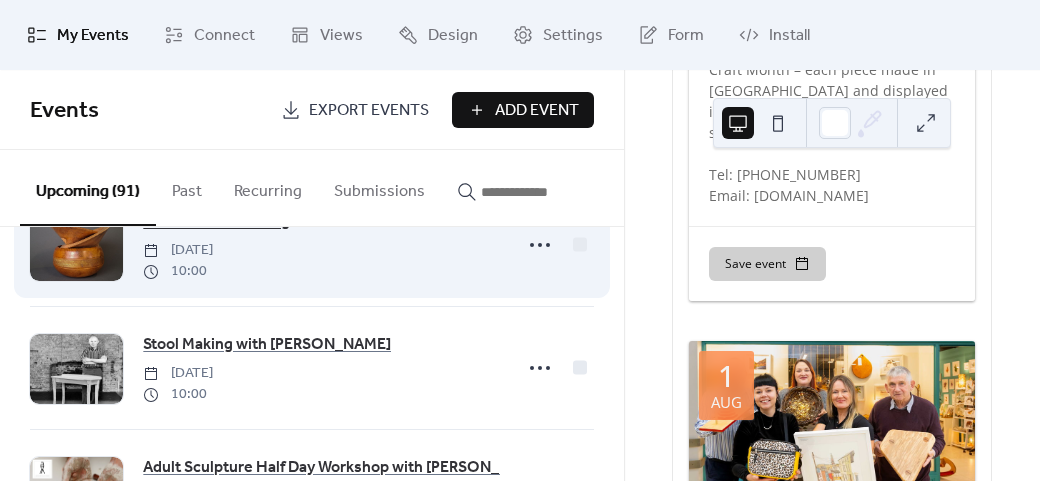 click on "Intro to Bowl Turning" at bounding box center [216, 222] 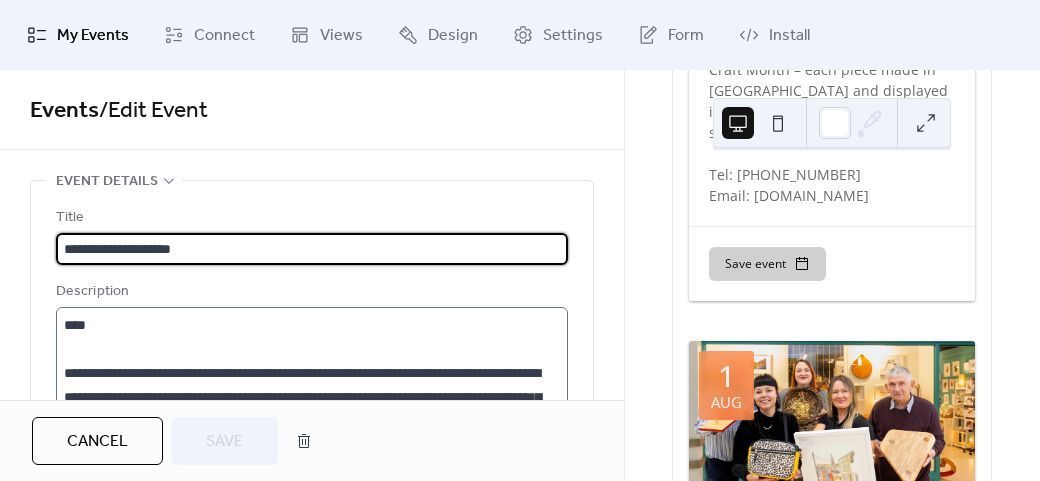 scroll, scrollTop: 72, scrollLeft: 0, axis: vertical 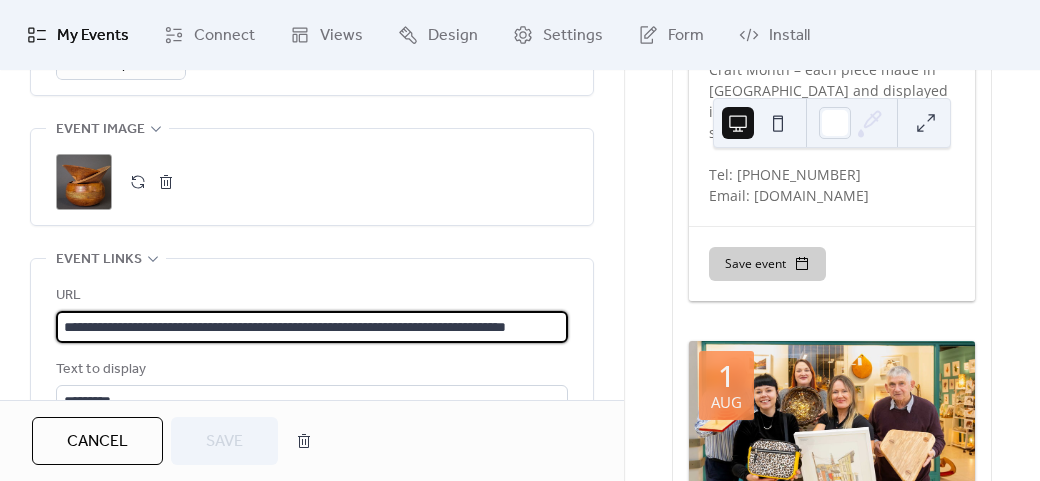 drag, startPoint x: 108, startPoint y: 322, endPoint x: 6, endPoint y: 334, distance: 102.70345 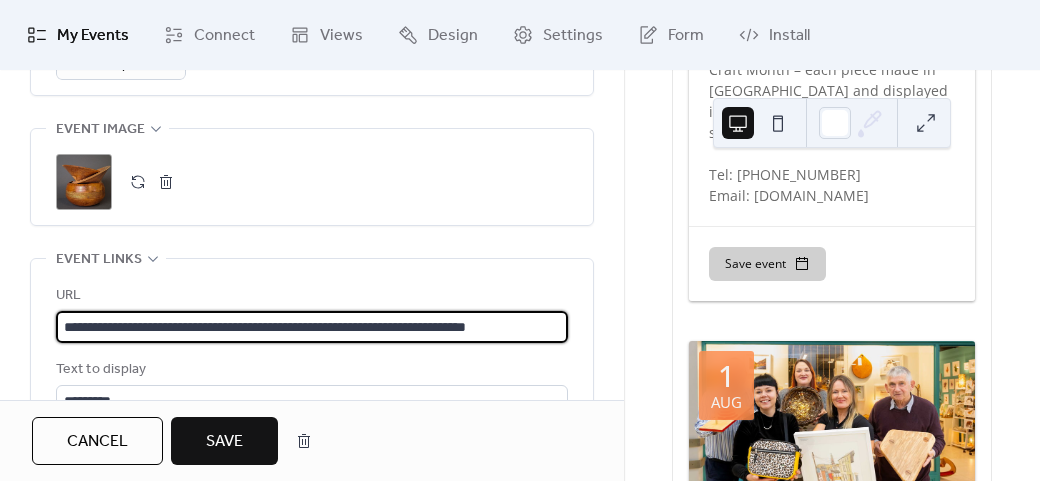 type on "**********" 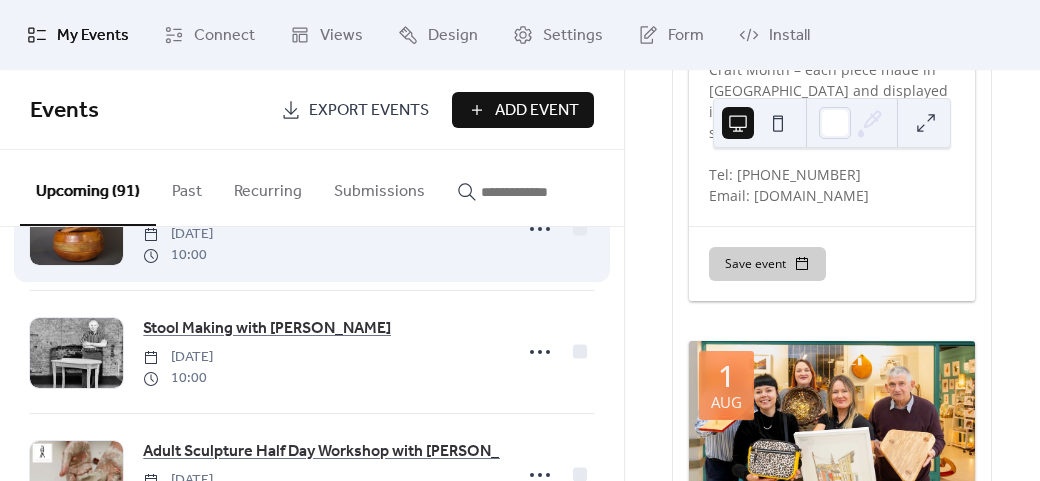 scroll, scrollTop: 6000, scrollLeft: 0, axis: vertical 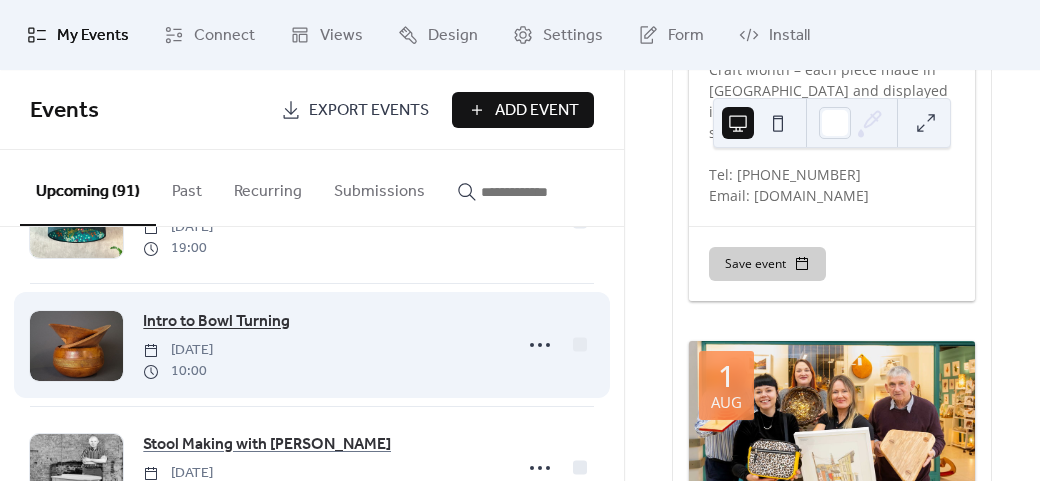 click on "Intro to Bowl Turning" at bounding box center [216, 322] 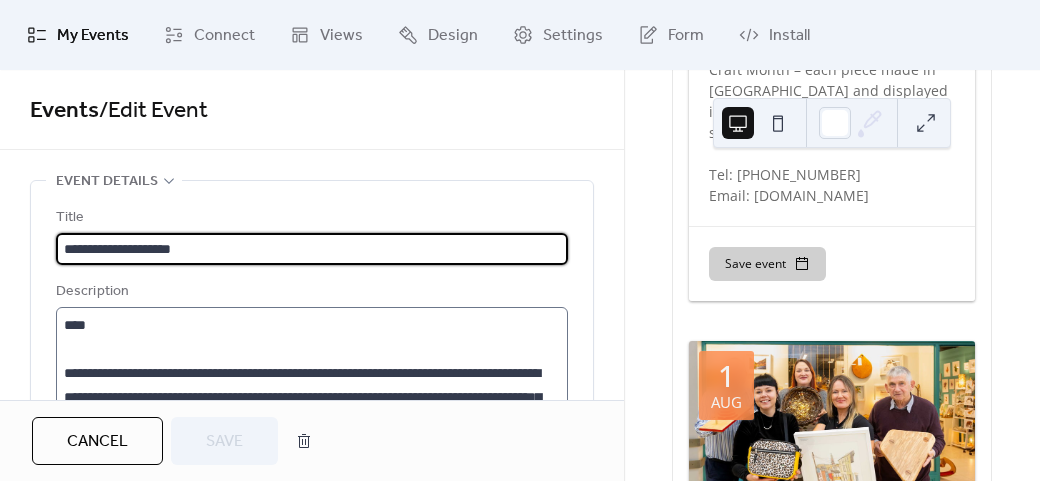 scroll, scrollTop: 72, scrollLeft: 0, axis: vertical 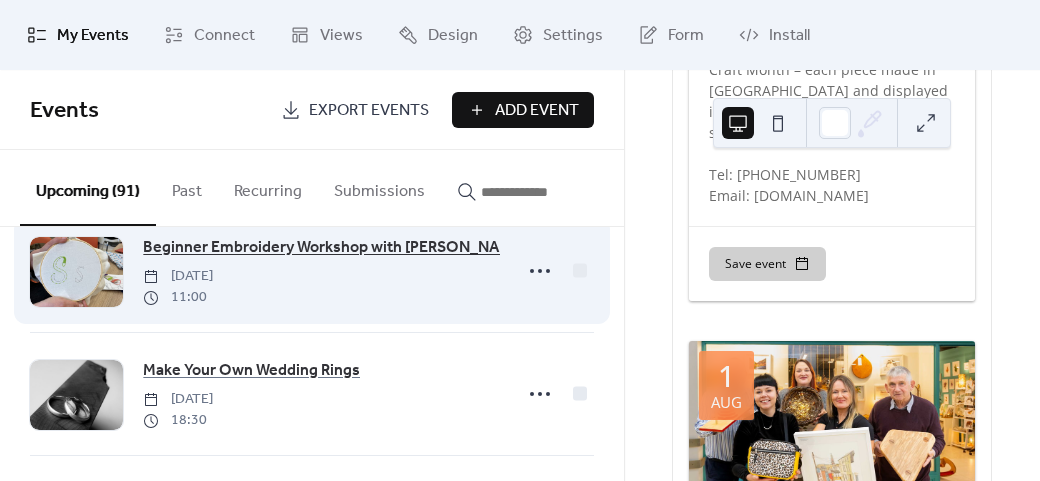 click on "Beginner Embroidery Workshop with [PERSON_NAME]" at bounding box center [334, 248] 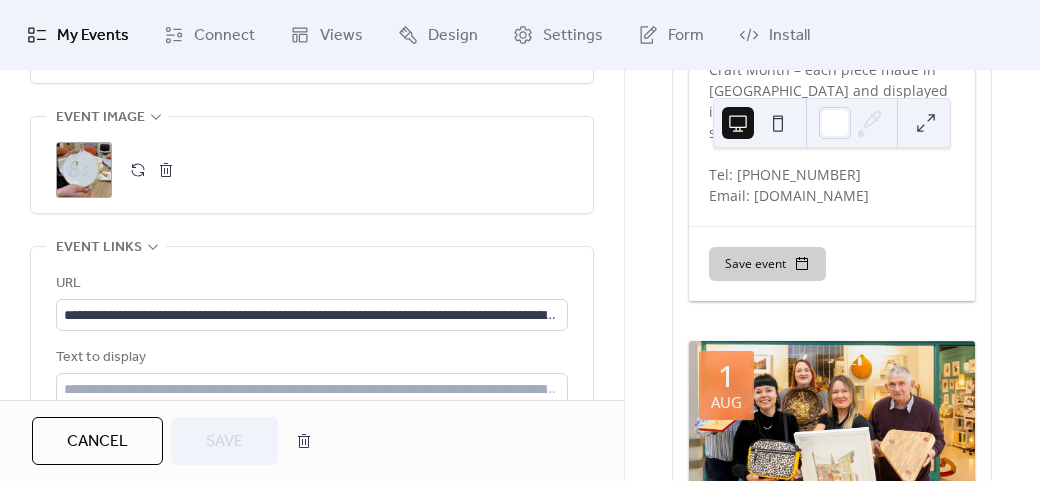 scroll, scrollTop: 1200, scrollLeft: 0, axis: vertical 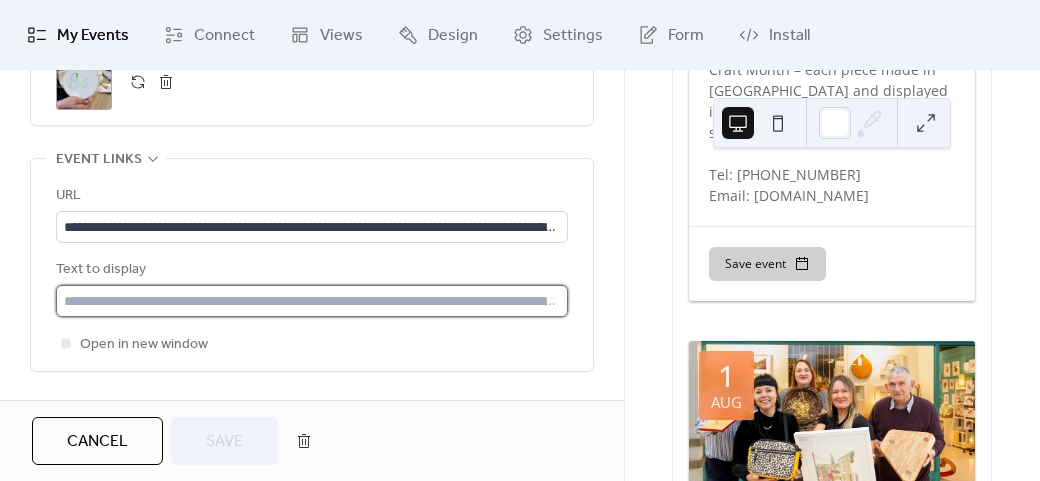 click at bounding box center [312, 301] 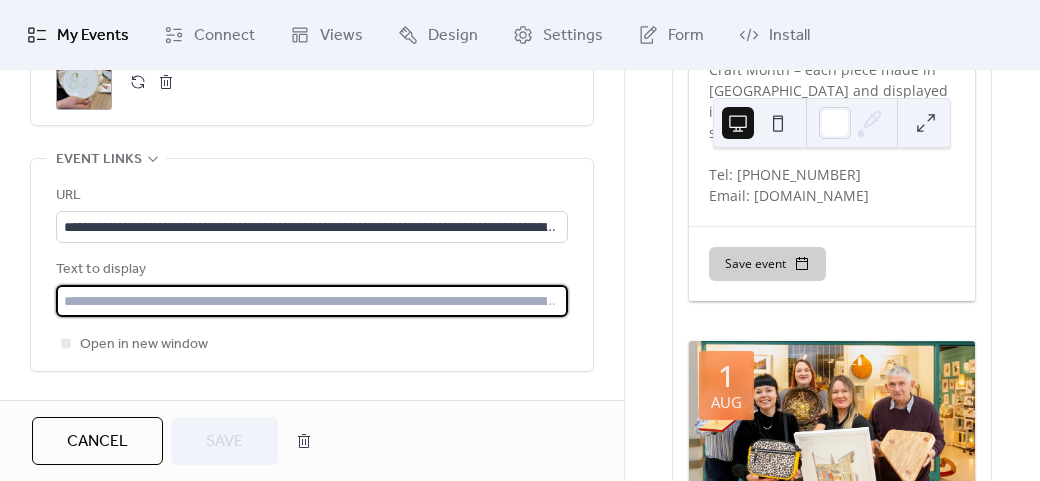 type on "*********" 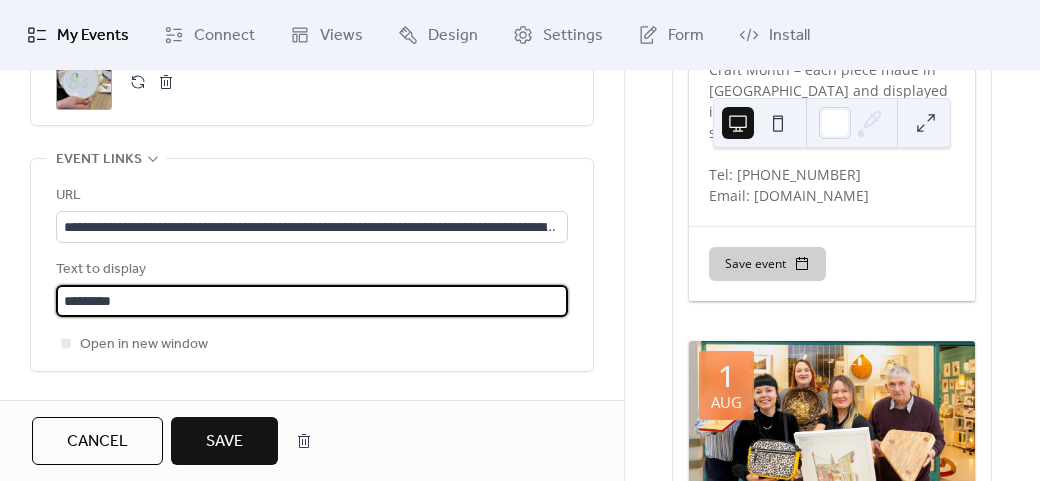 click on "Save" at bounding box center [224, 442] 